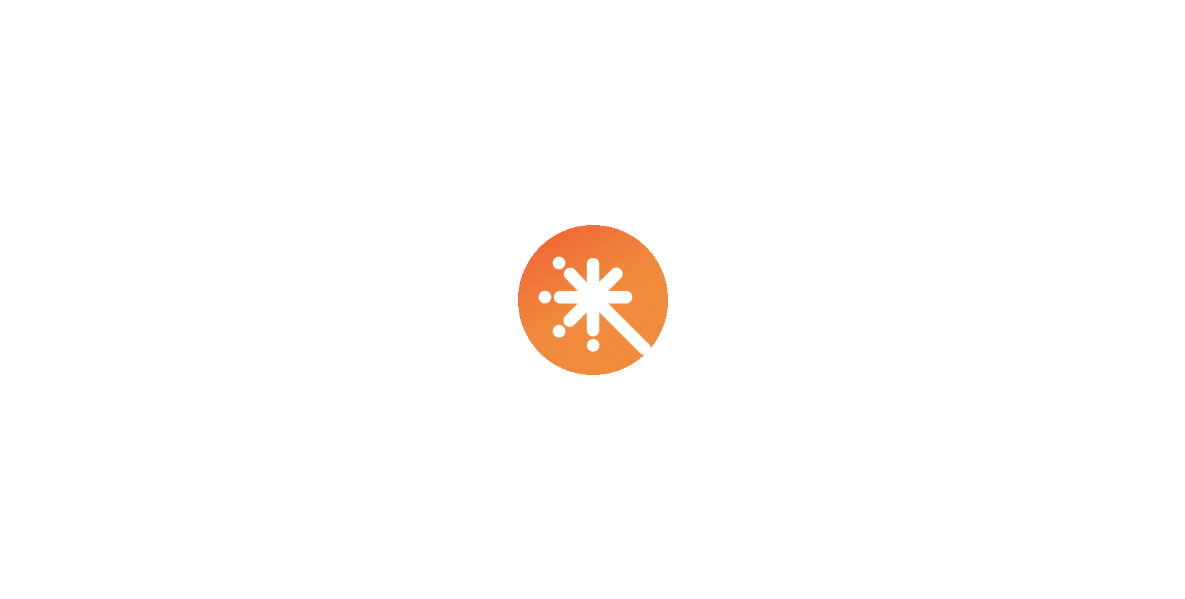 scroll, scrollTop: 0, scrollLeft: 0, axis: both 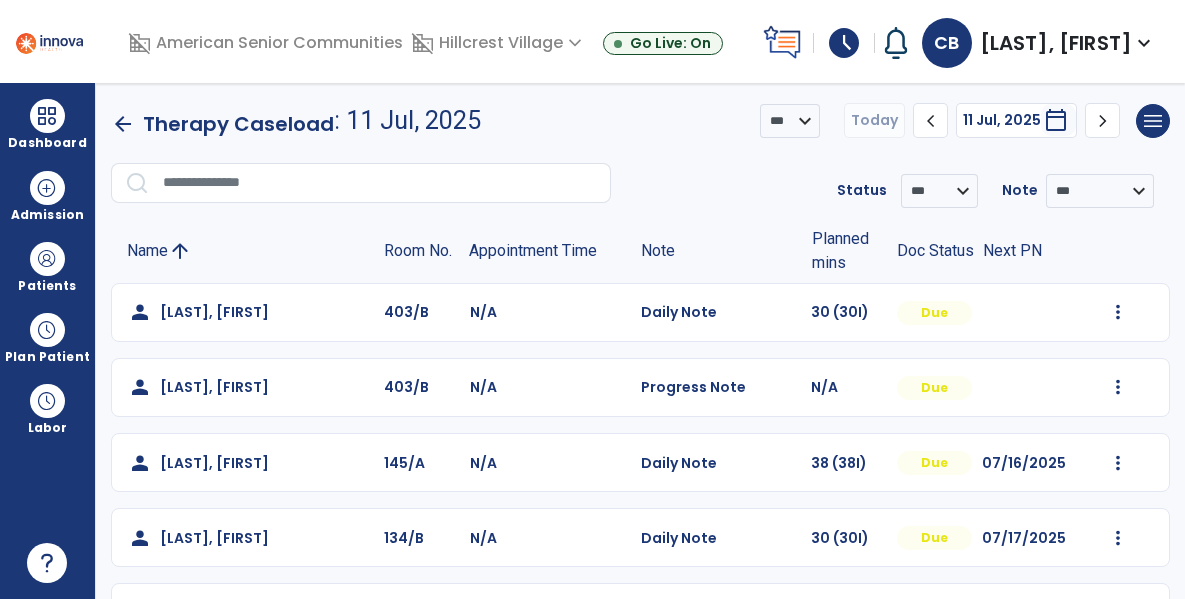 click on "arrow_back" 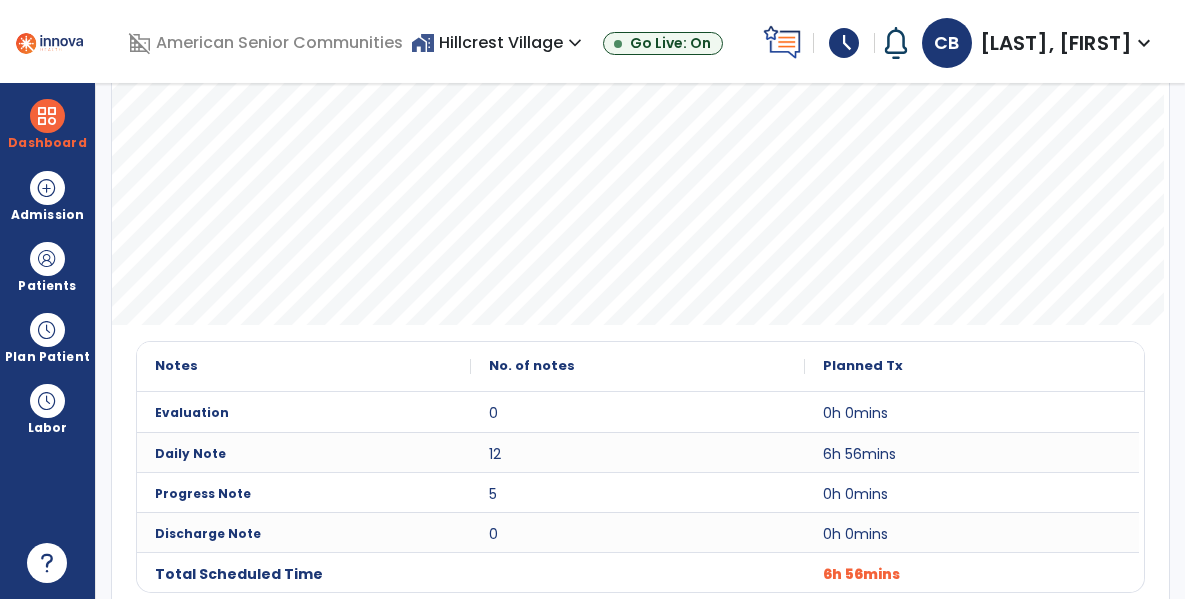 scroll, scrollTop: 0, scrollLeft: 0, axis: both 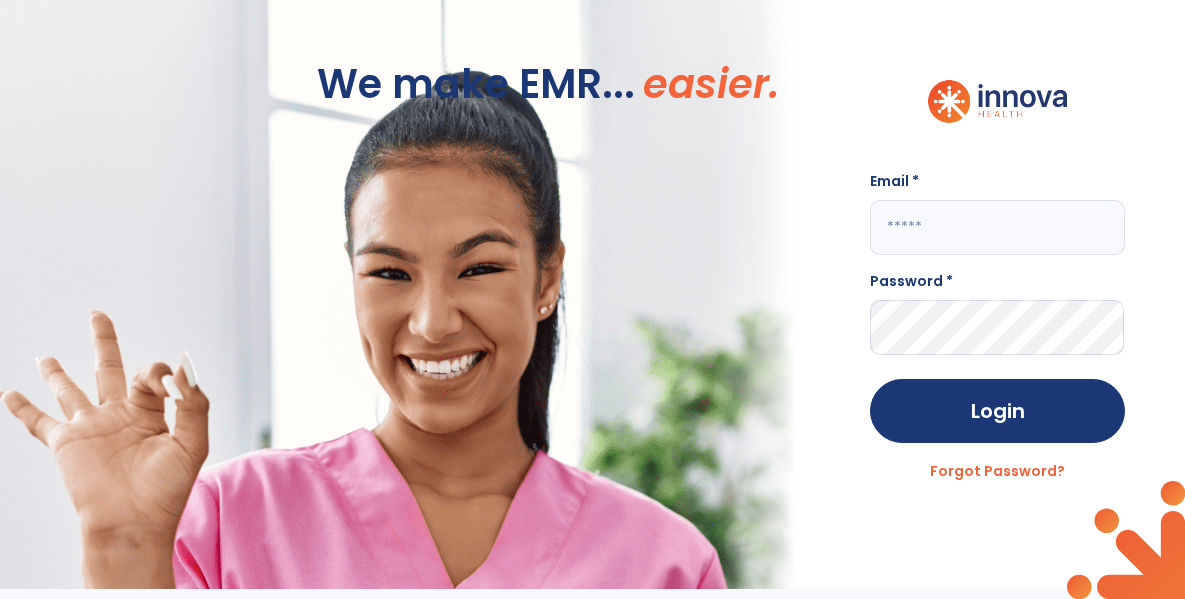 click 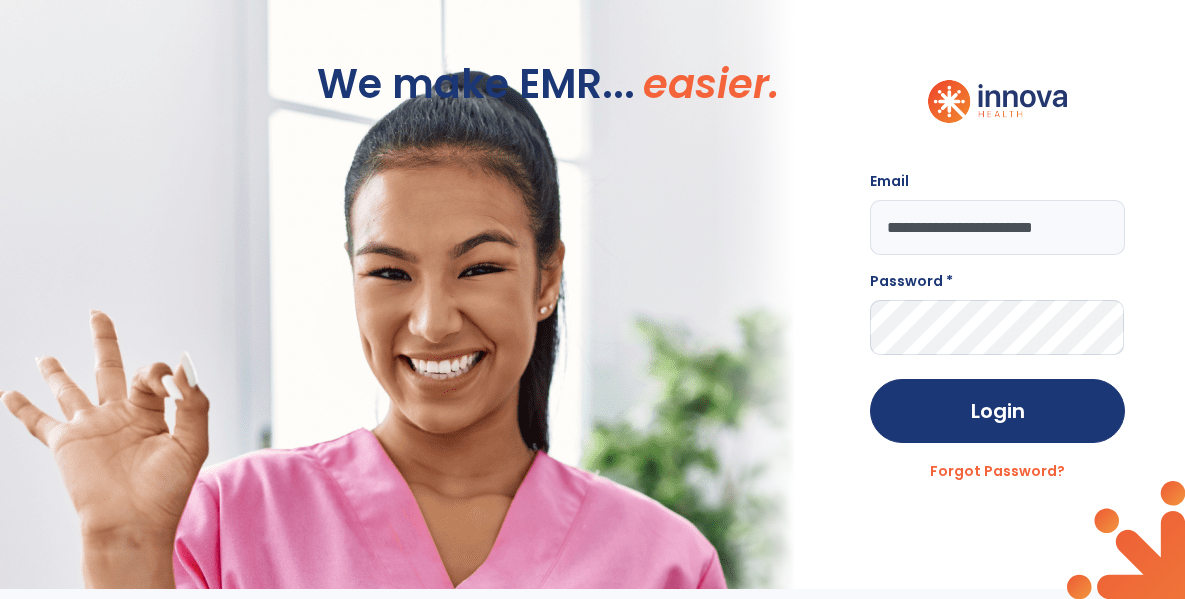 type on "**********" 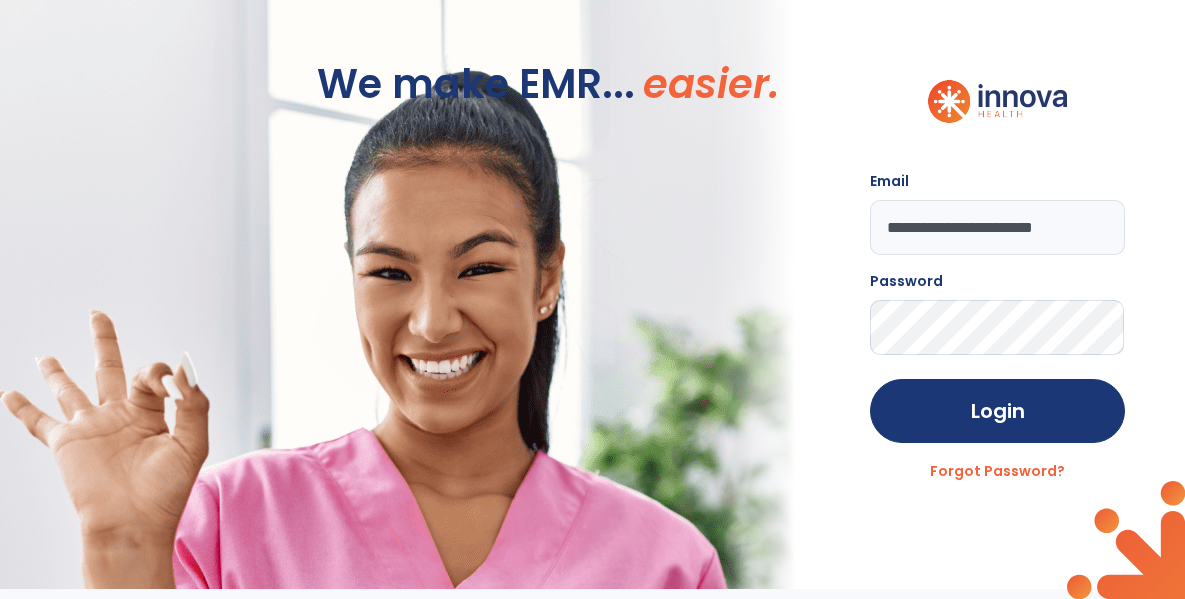 click on "Login" 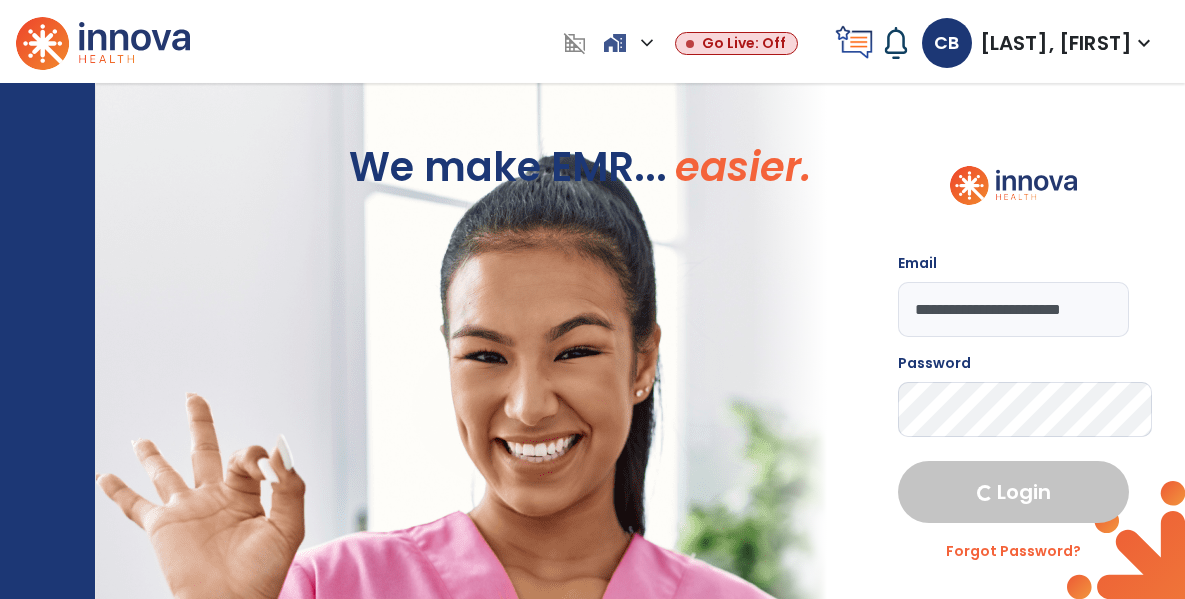 select on "****" 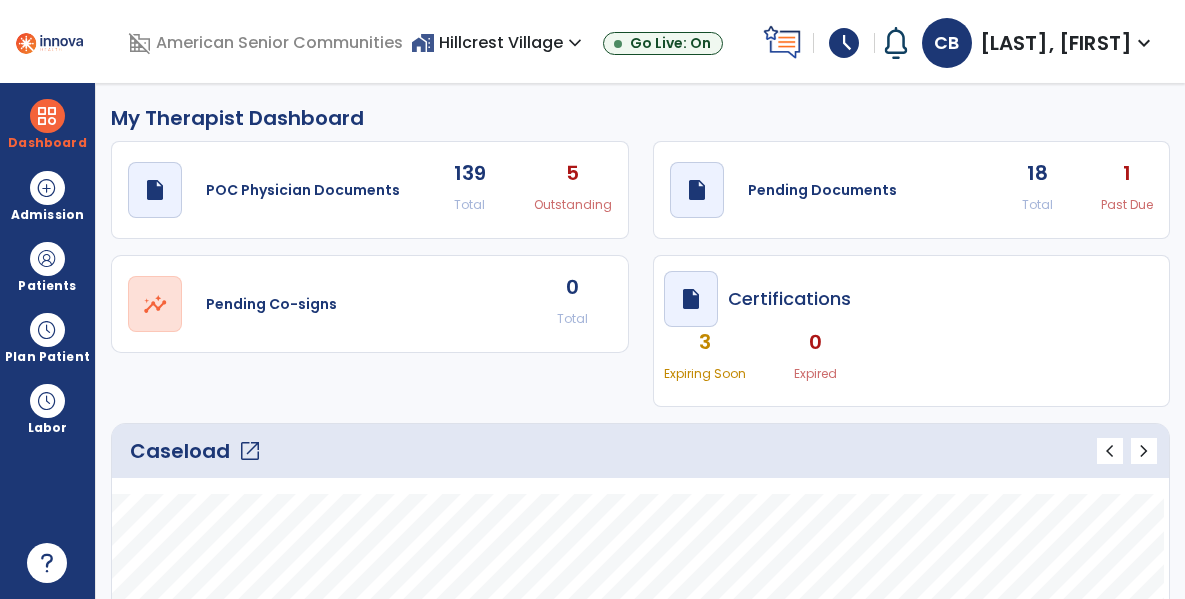 click on "open_in_new" 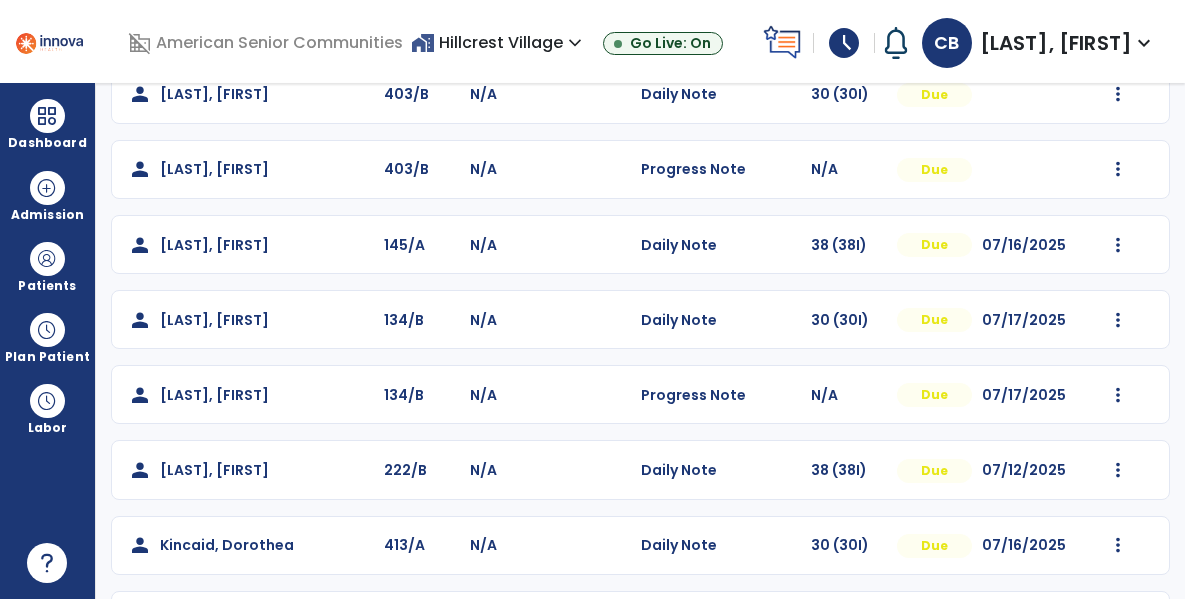 scroll, scrollTop: 234, scrollLeft: 0, axis: vertical 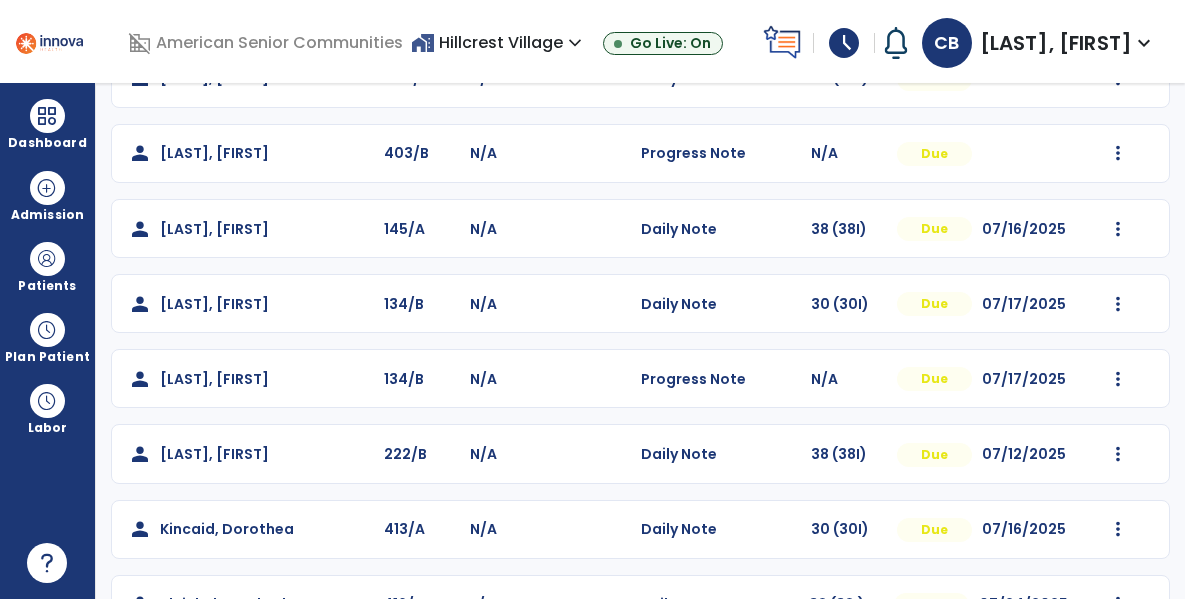 click on "person [LAST], [FIRST] [NUMBER]/[LETTER] [LETTER]/[LETTER] Daily Note 38 (38I) Due [DATE] Mark Visit As Complete Reset Note Open Document G + C Mins" 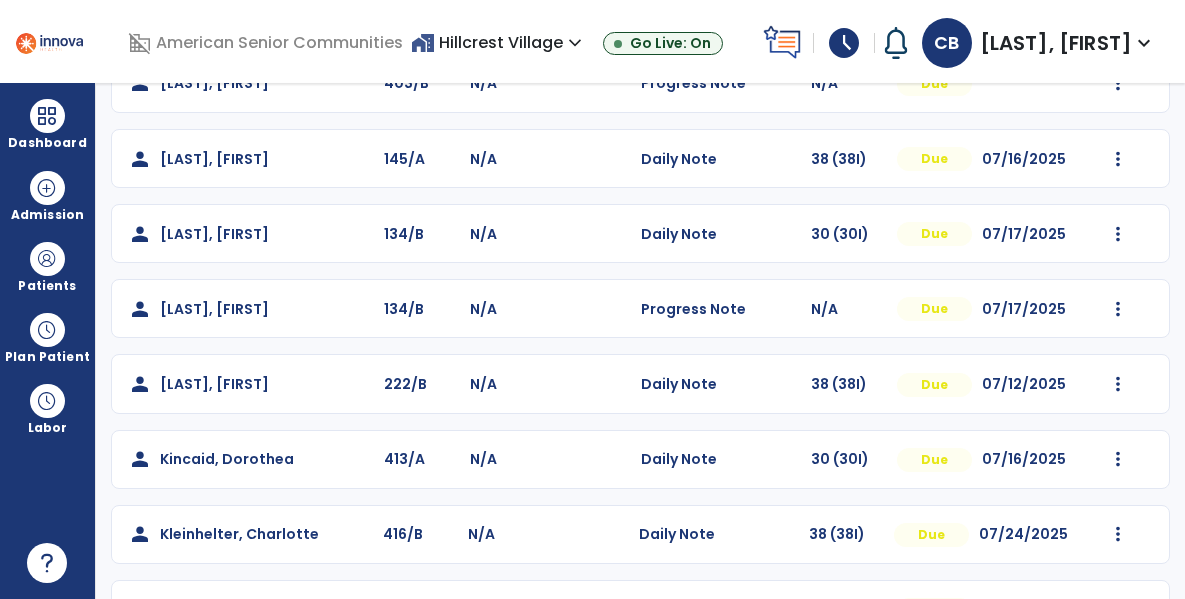 scroll, scrollTop: 305, scrollLeft: 0, axis: vertical 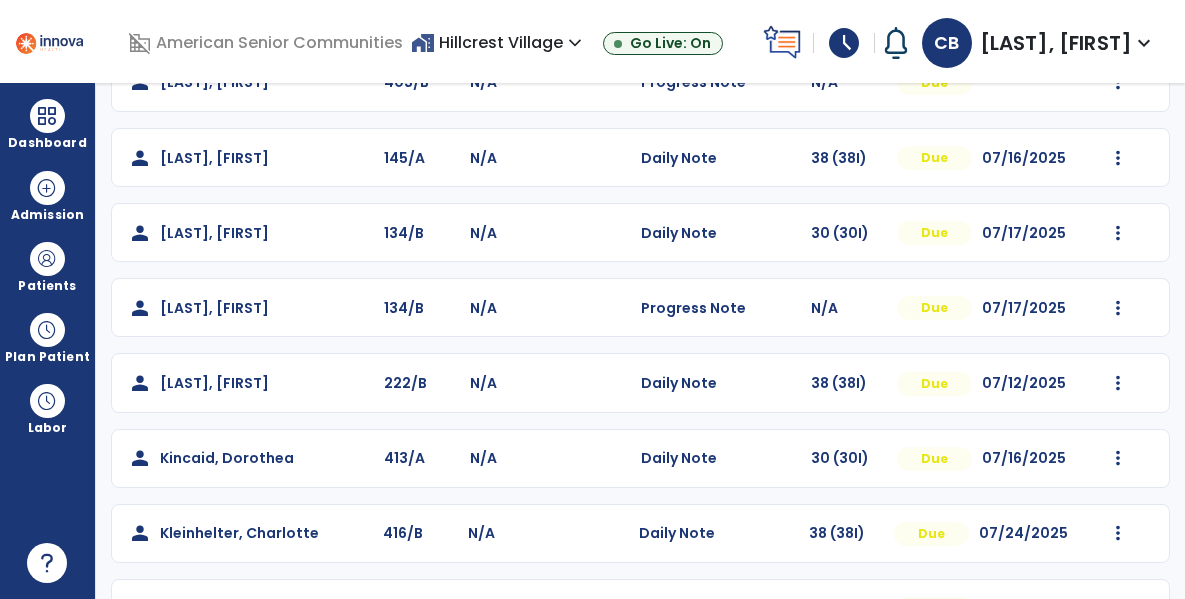 click on "person [LAST], [FIRST] 403/B N/A Daily Note 30 (30I) Due Mark Visit As Complete Reset Note Open Document G + C Mins person [LAST], [FIRST] 403/B N/A Progress Note N/A Due Mark Visit As Complete Reset Note Open Document G + C Mins person [LAST], [FIRST] 145/A N/A Daily Note 38 (38I) Due 07/16/2025 Mark Visit As Complete Reset Note Open Document G + C Mins person [LAST], [FIRST] 134/B N/A Daily Note 30 (30I) Due 07/17/2025 Mark Visit As Complete Reset Note Open Document G + C Mins person [LAST], [FIRST] 134/B N/A Progress Note N/A Due 07/17/2025 Mark Visit As Complete Reset Note Open Document G + C Mins person [LAST], [FIRST] 222/B N/A Daily Note 38 (38I) Due 07/12/2025 Mark Visit As Complete Reset Note Open Document G + C Mins person [LAST], [FIRST] 413/A N/A Daily Note 30 (30I) Due 07/16/2025 Mark Visit As Complete Reset Note Open Document G + C Mins person [LAST], [FIRST] 416/B N/A" 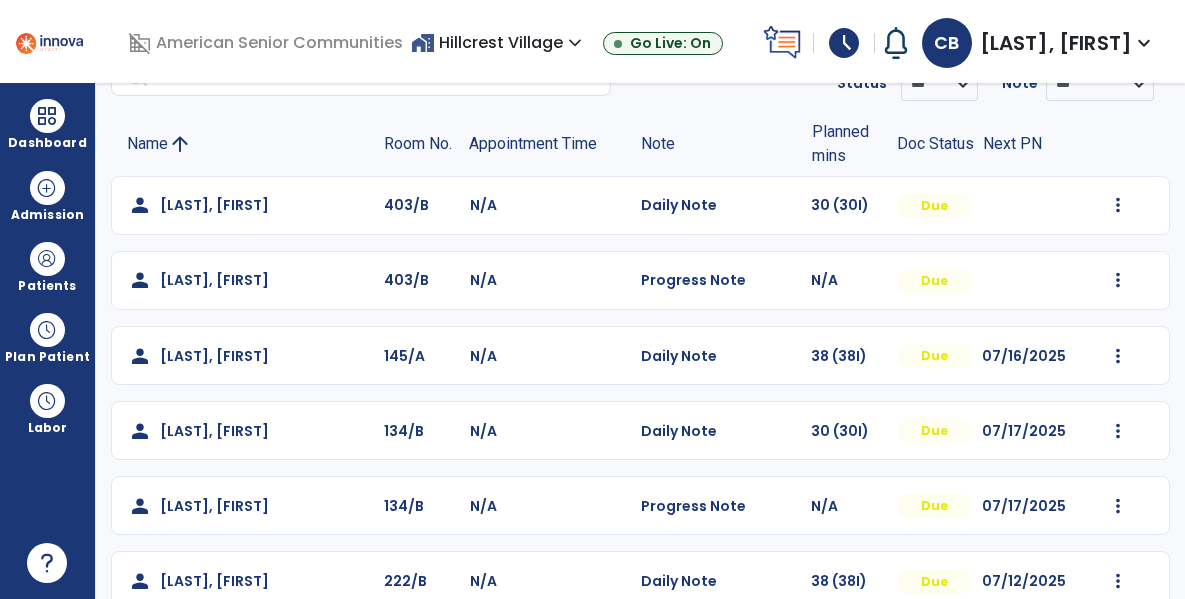 scroll, scrollTop: 100, scrollLeft: 0, axis: vertical 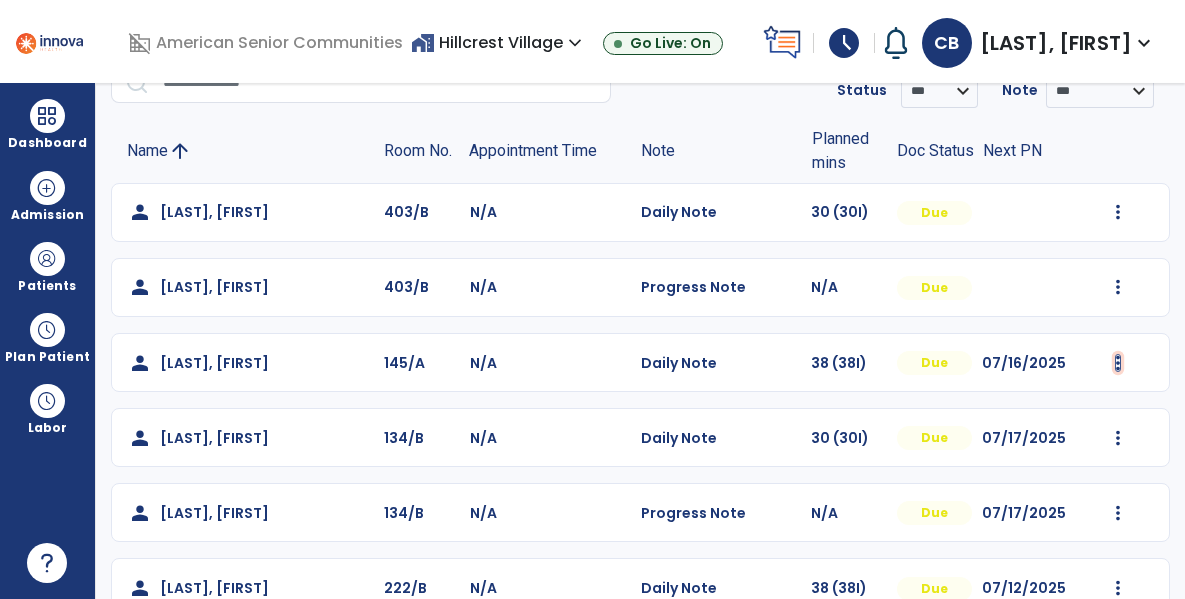 click at bounding box center (1118, 212) 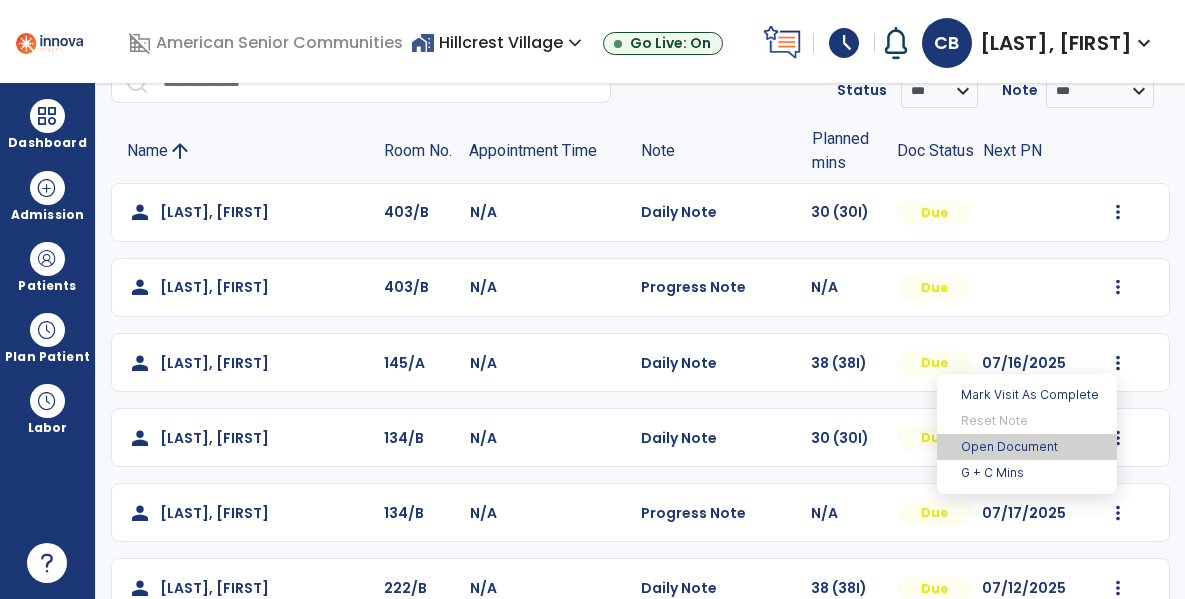 click on "Open Document" at bounding box center (1027, 447) 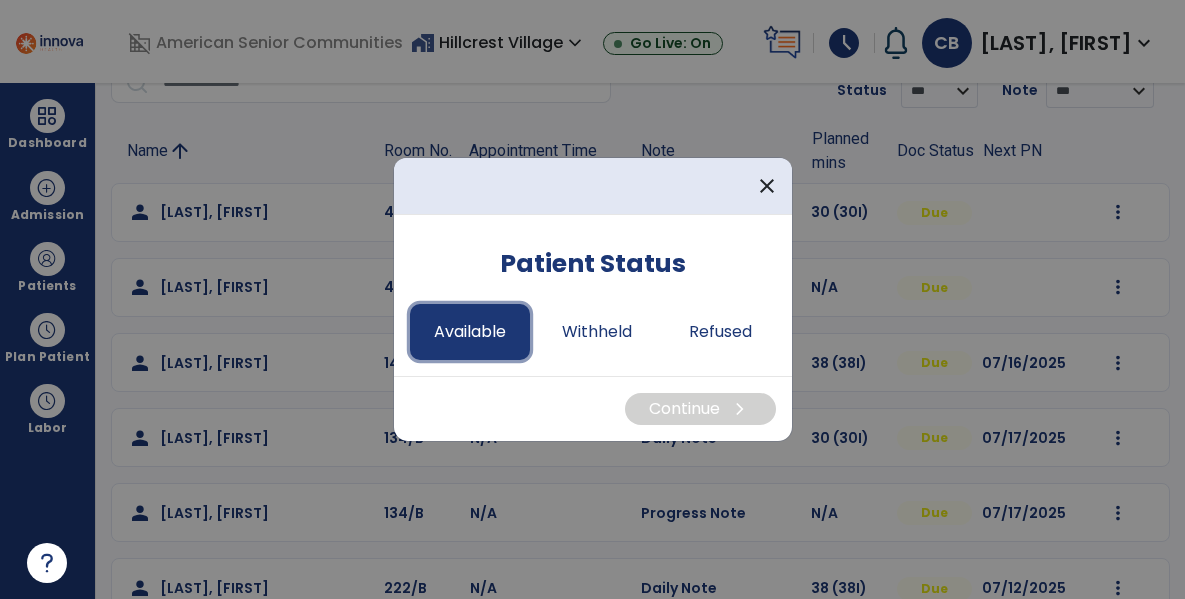 click on "Available" at bounding box center [470, 332] 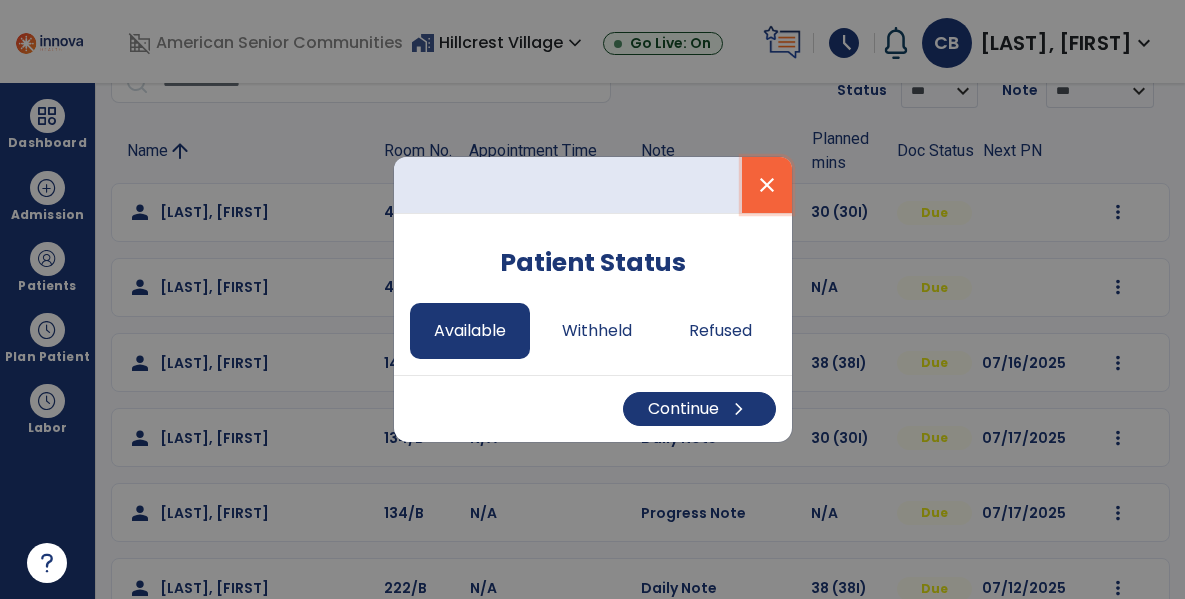 click on "close" at bounding box center (767, 185) 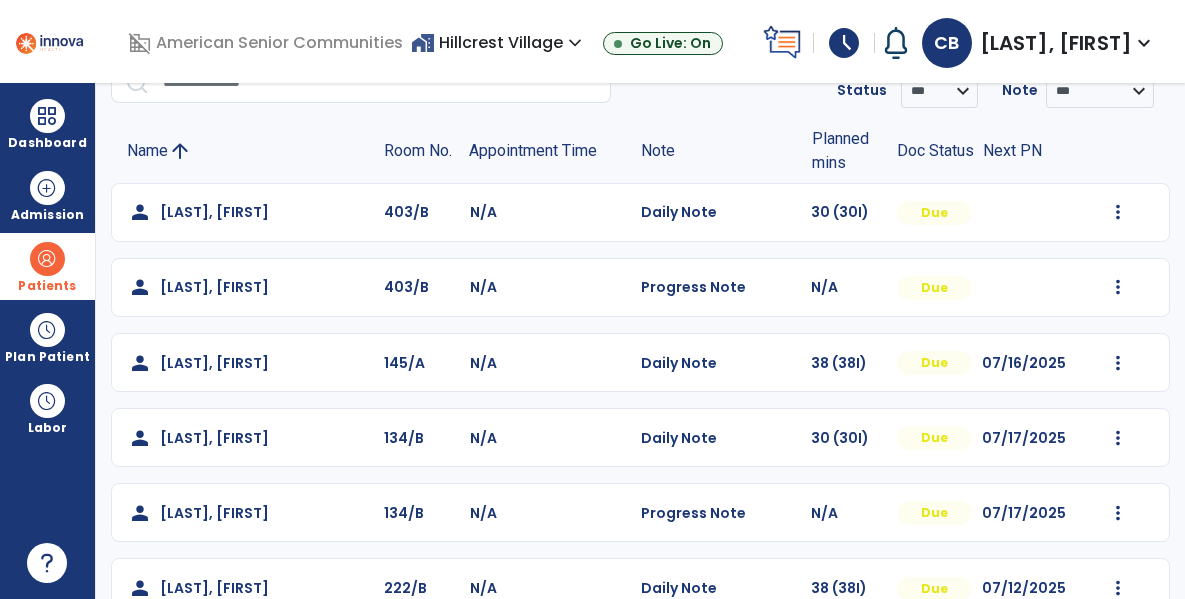 click on "Patients" at bounding box center (47, 286) 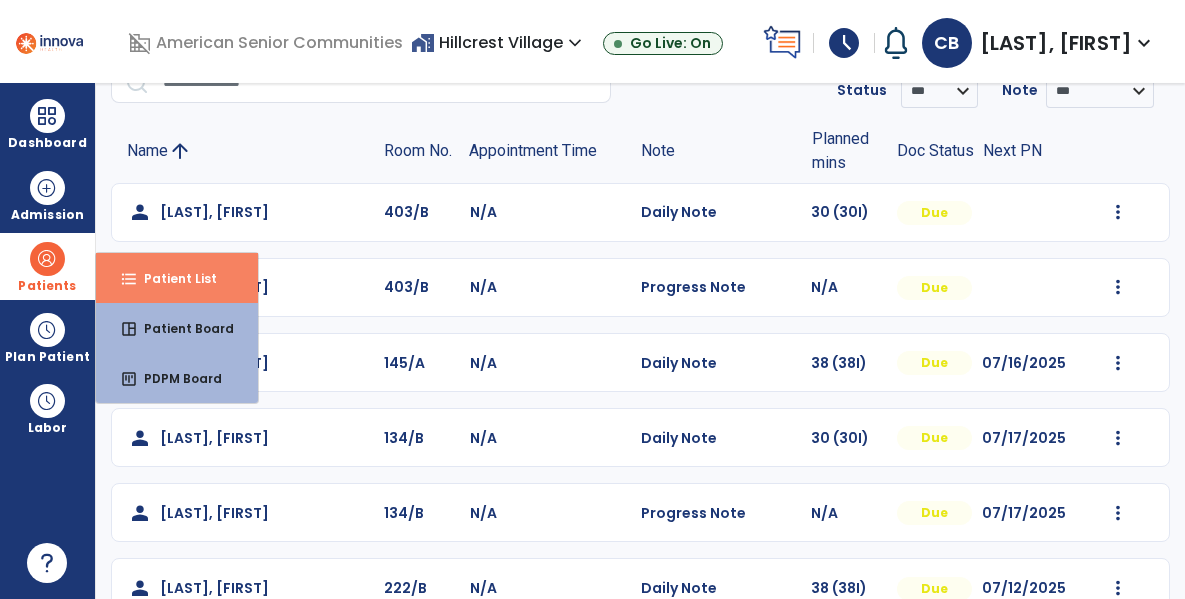 click on "format_list_bulleted  Patient List" at bounding box center (177, 278) 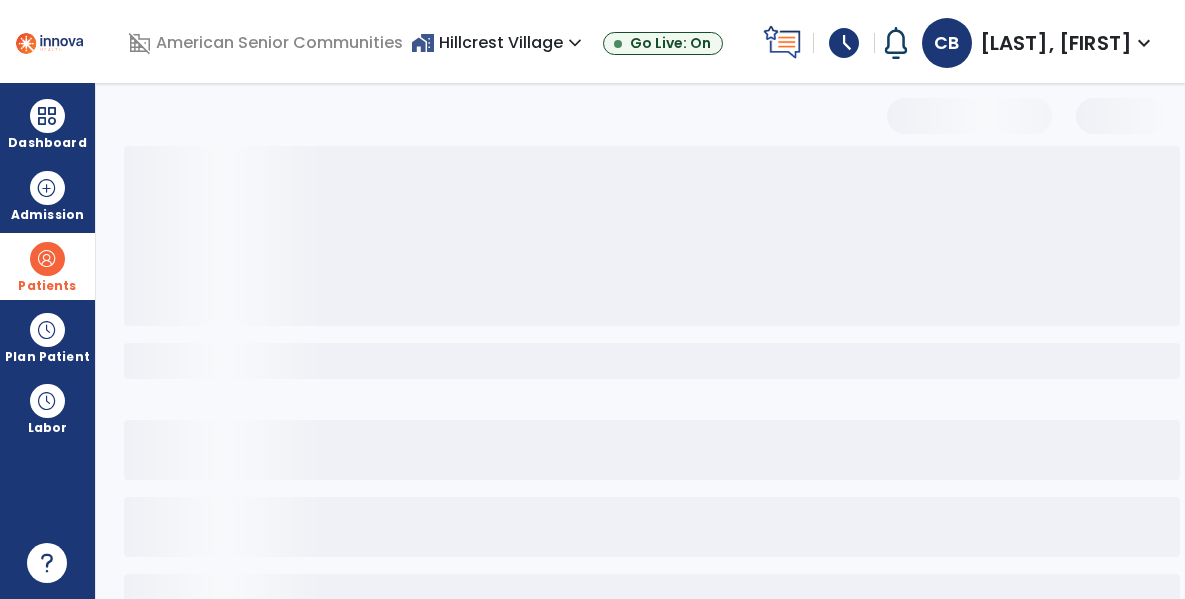 select on "***" 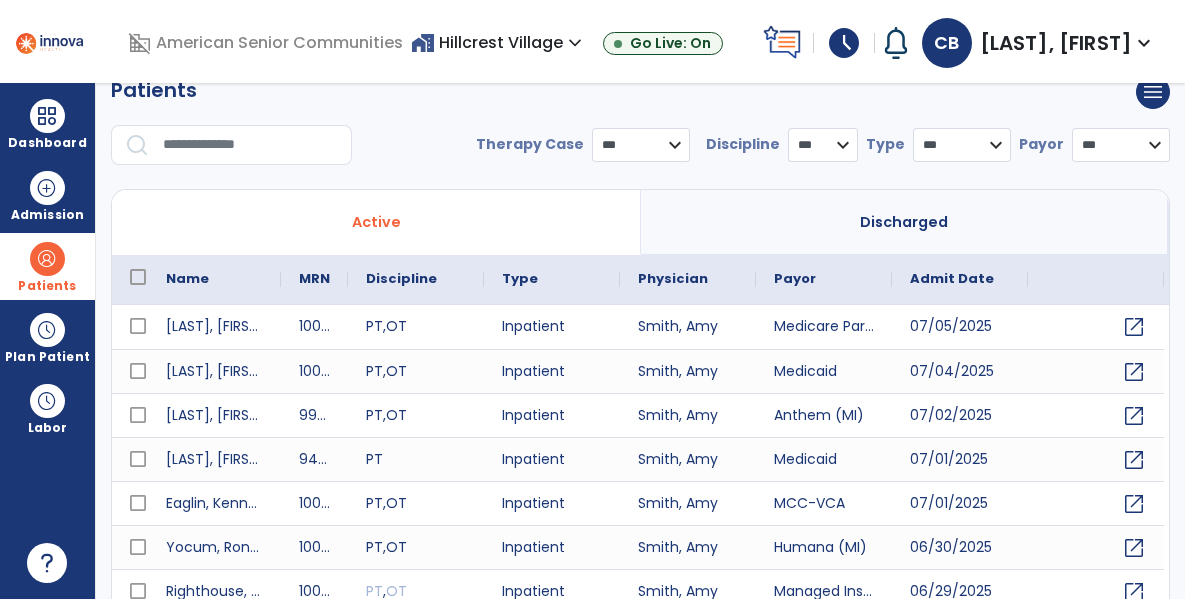 scroll, scrollTop: 0, scrollLeft: 0, axis: both 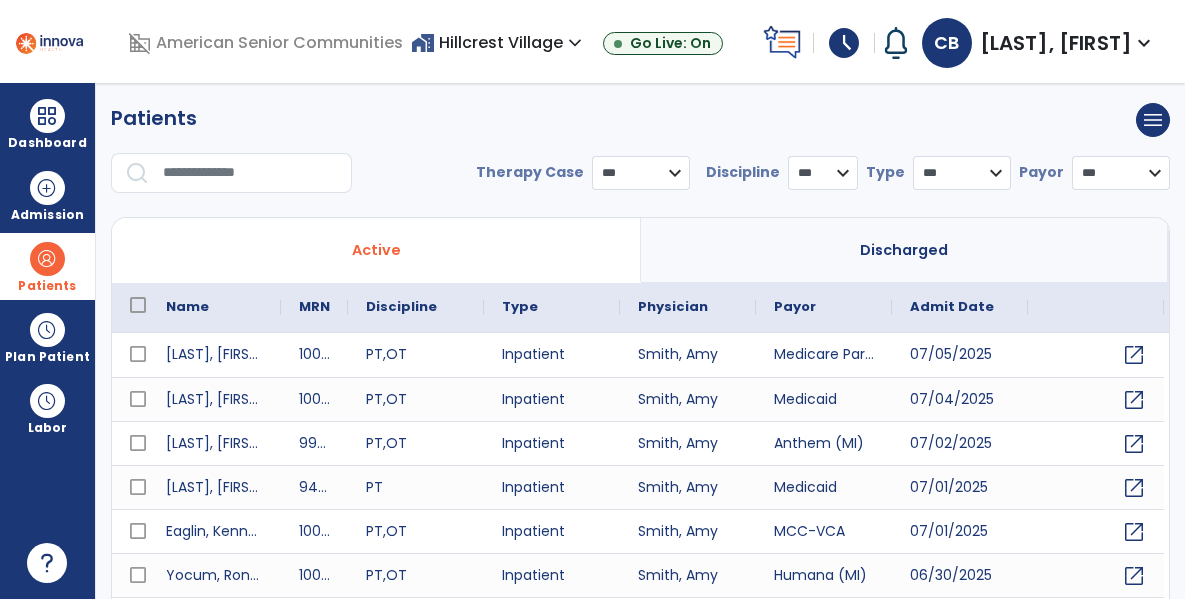 click at bounding box center (250, 173) 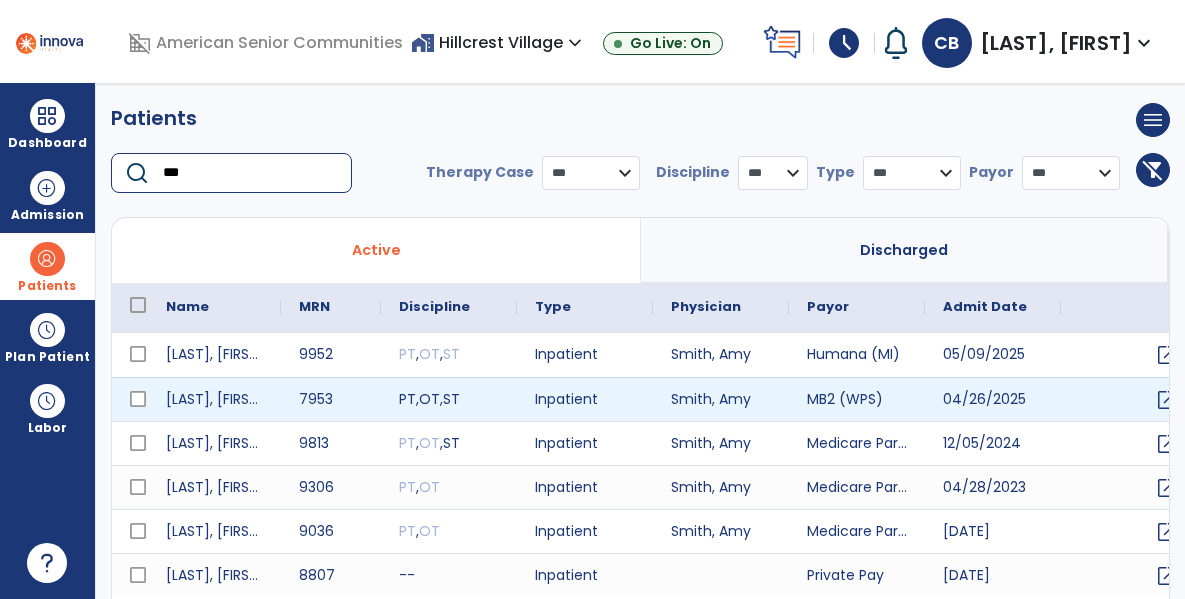 type on "***" 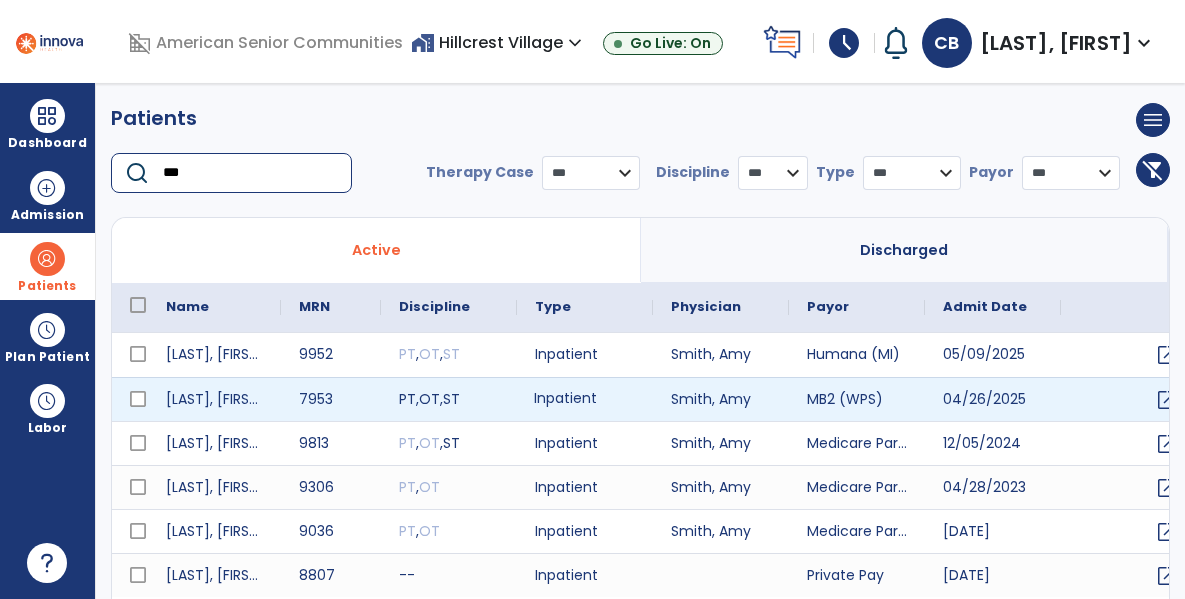 click on "Inpatient" at bounding box center (585, 399) 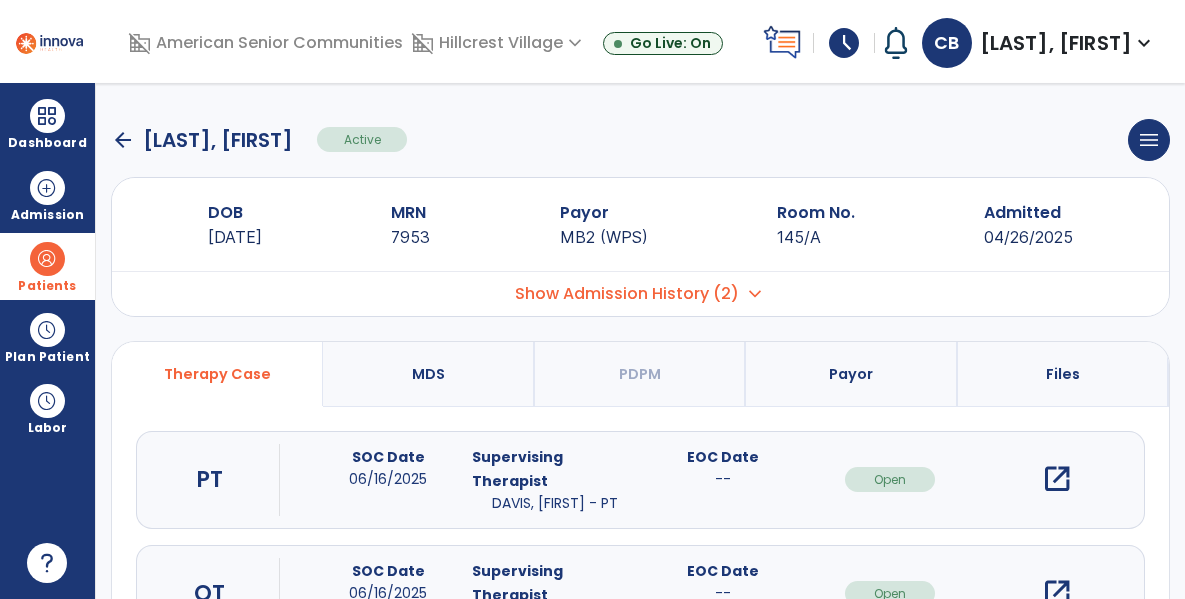 scroll, scrollTop: 207, scrollLeft: 0, axis: vertical 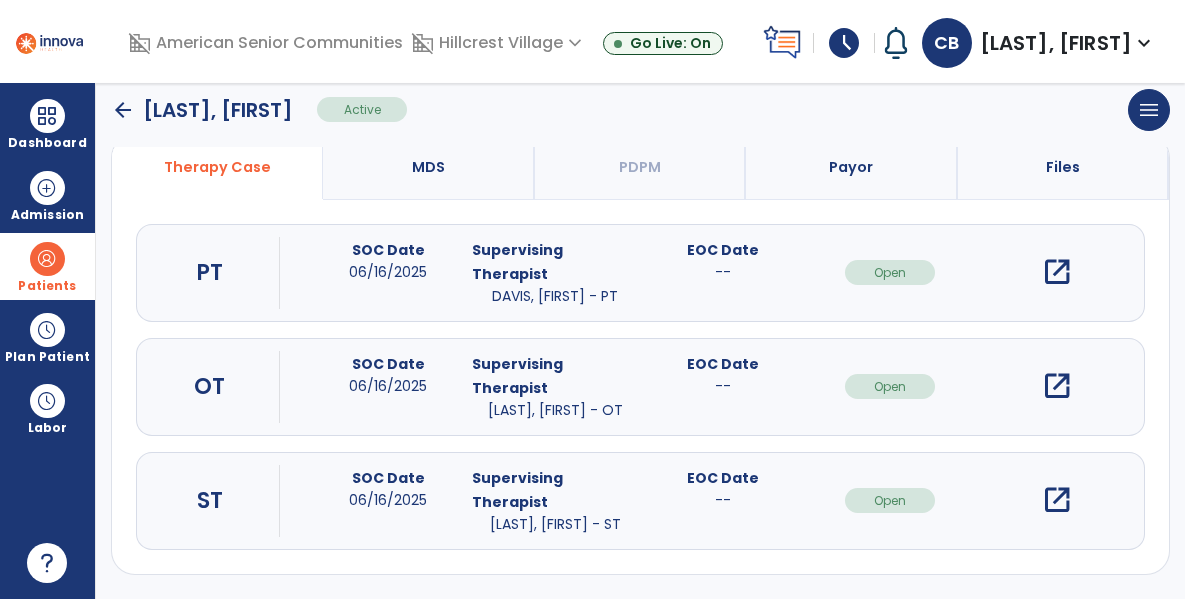 click on "open_in_new" at bounding box center [1057, 500] 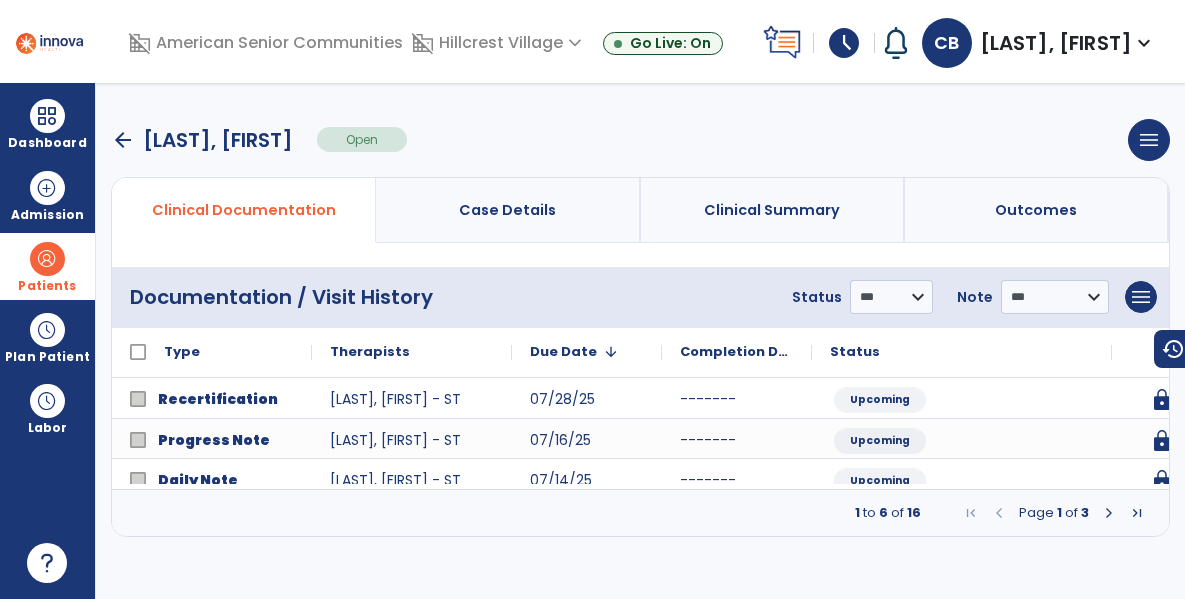 scroll, scrollTop: 0, scrollLeft: 0, axis: both 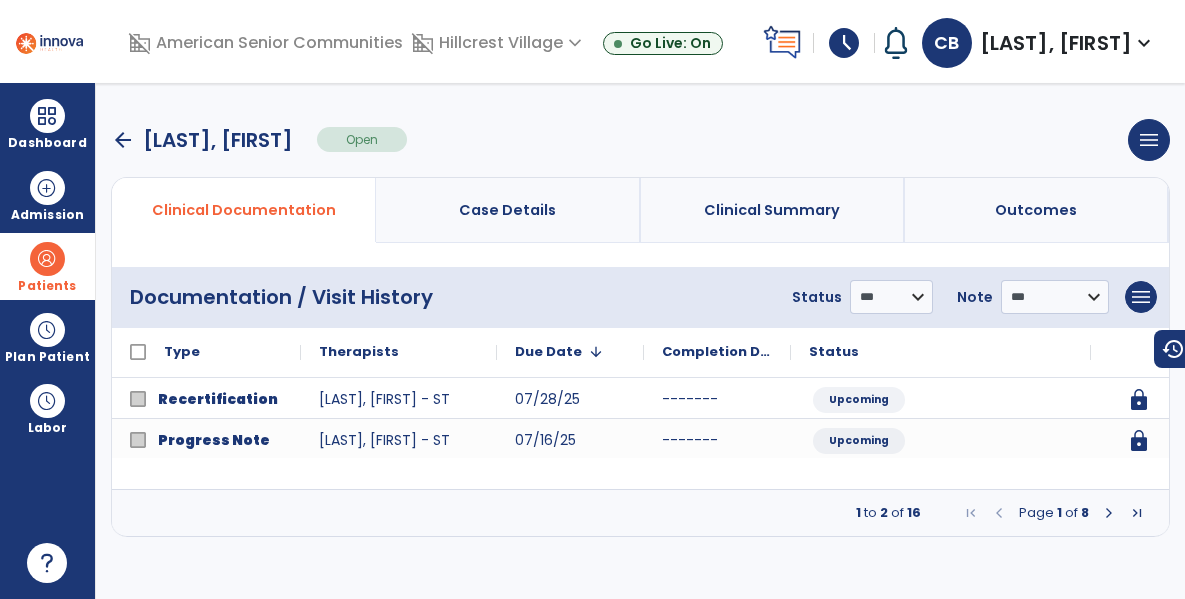 click at bounding box center [1109, 513] 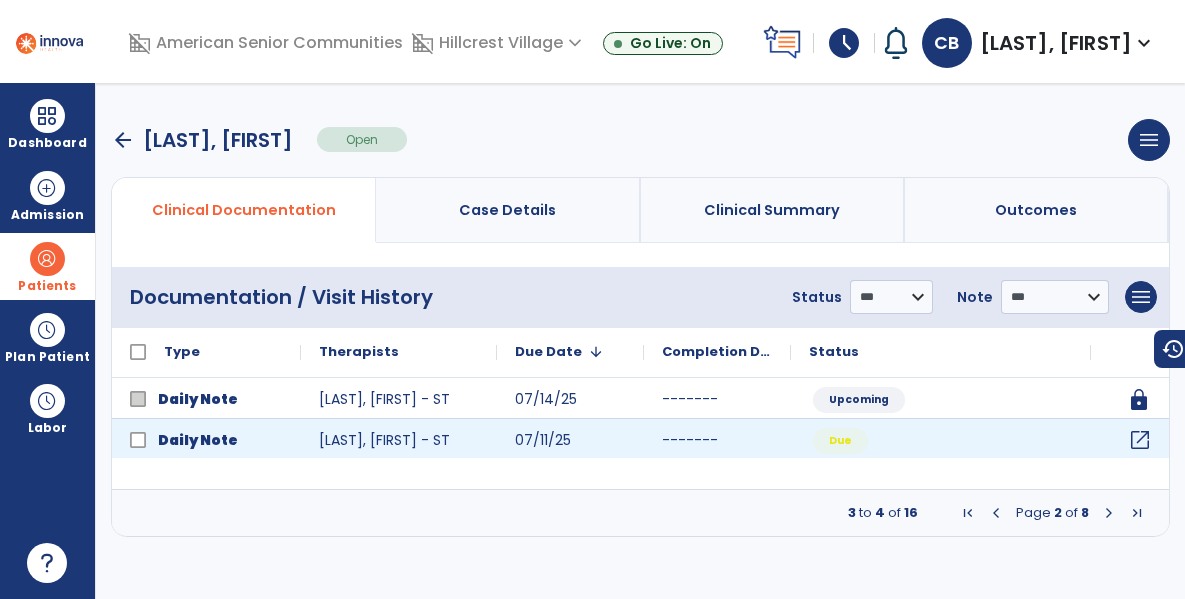 click on "open_in_new" 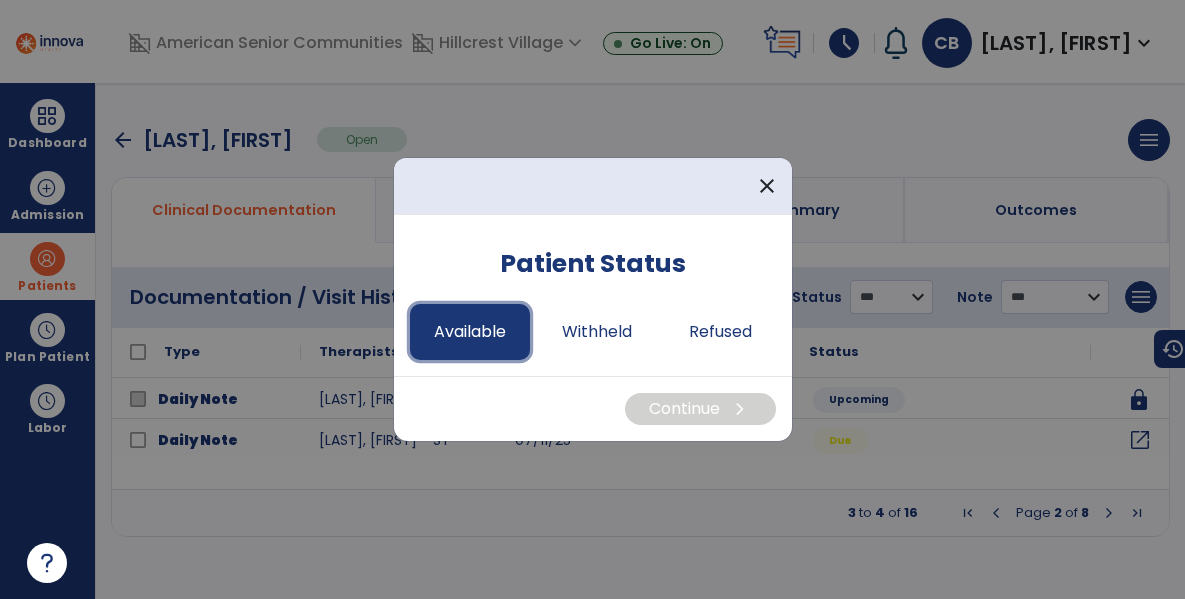 click on "Available" at bounding box center [470, 332] 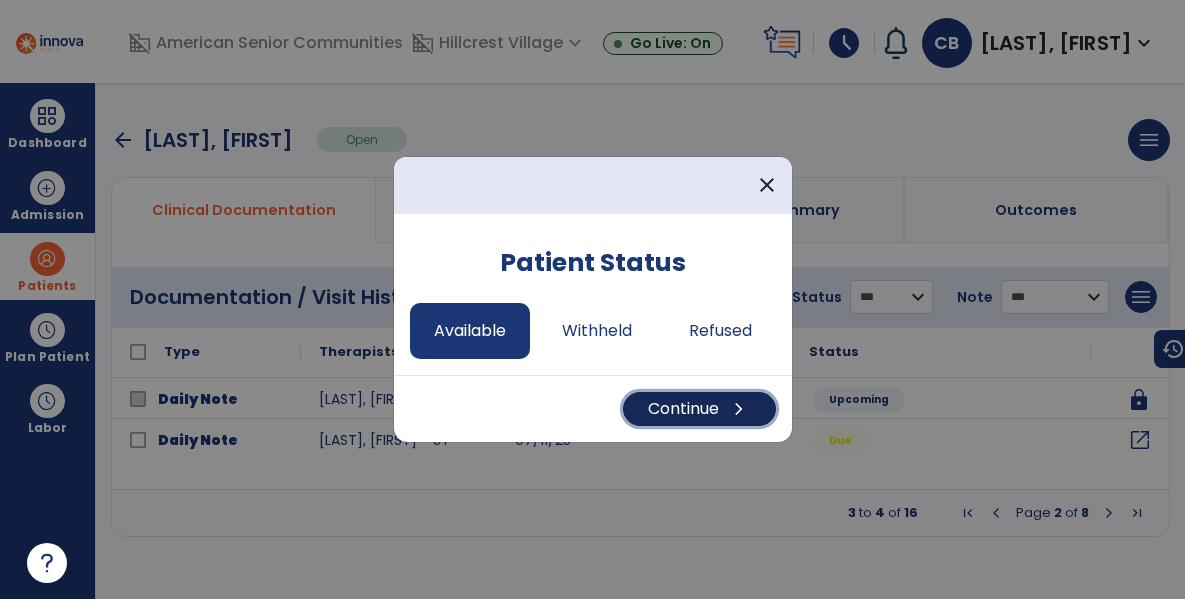 click on "Continue   chevron_right" at bounding box center (699, 409) 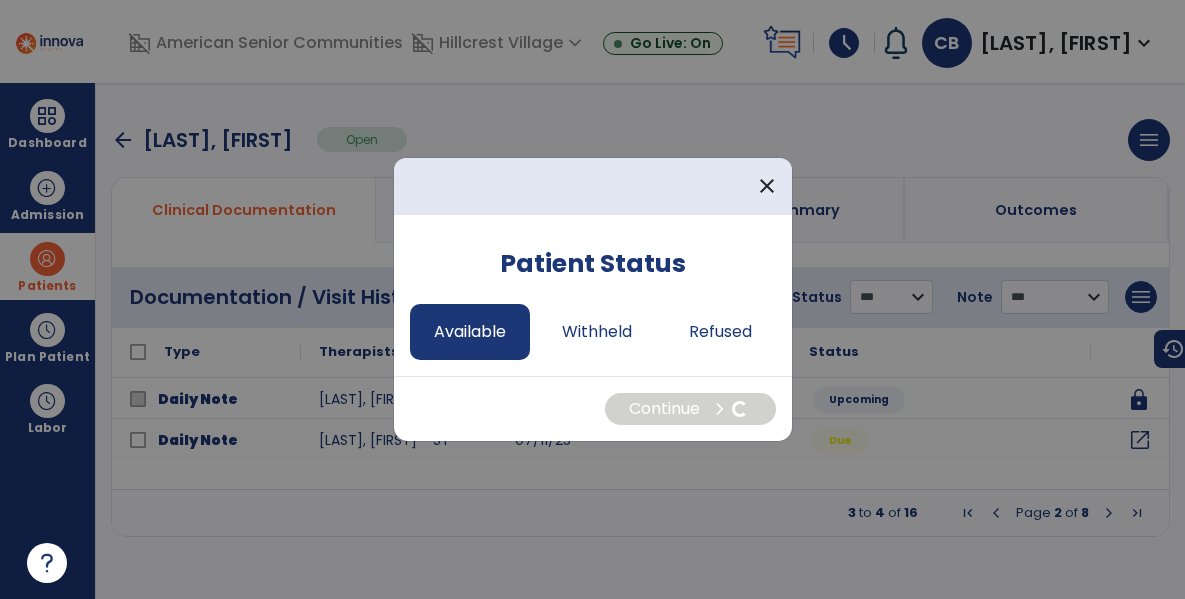 select on "*" 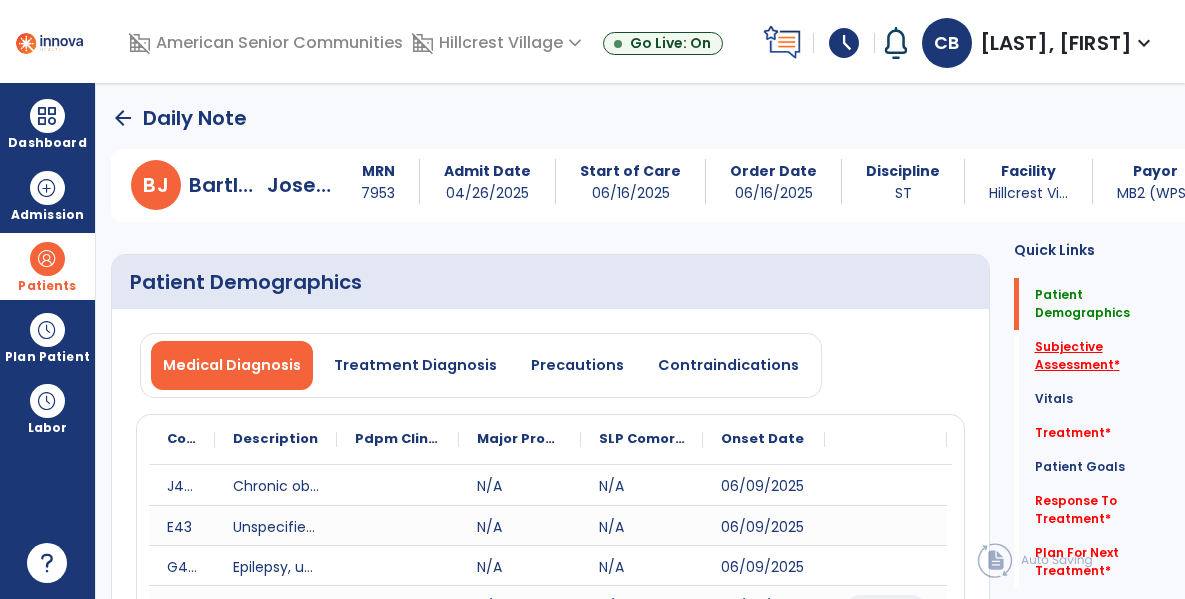 click on "Subjective Assessment   *" 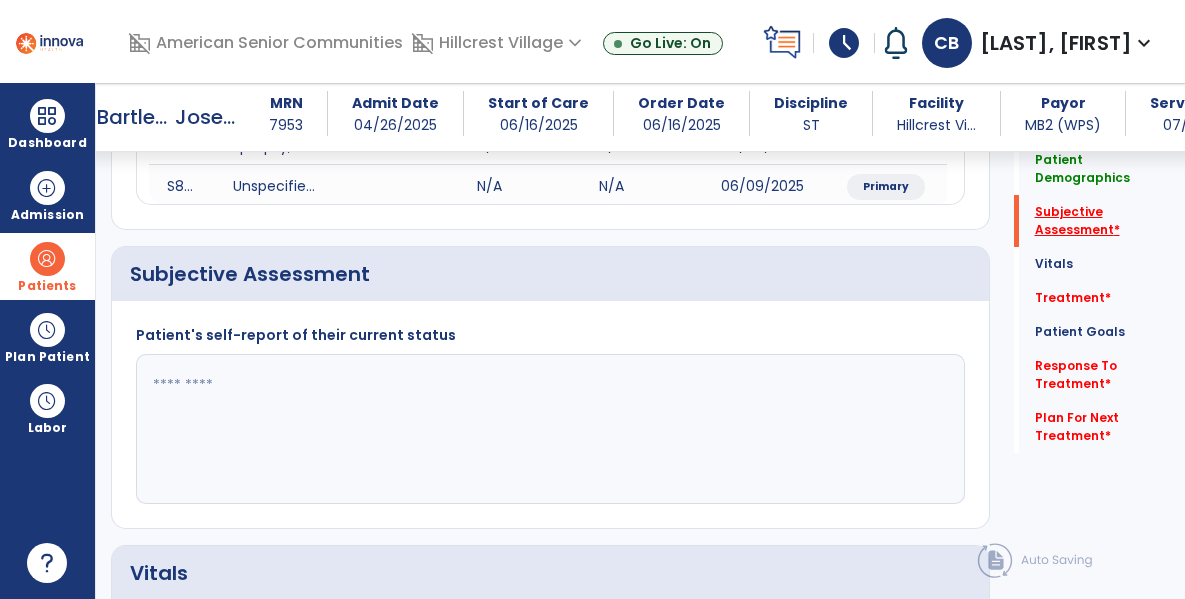 scroll, scrollTop: 467, scrollLeft: 0, axis: vertical 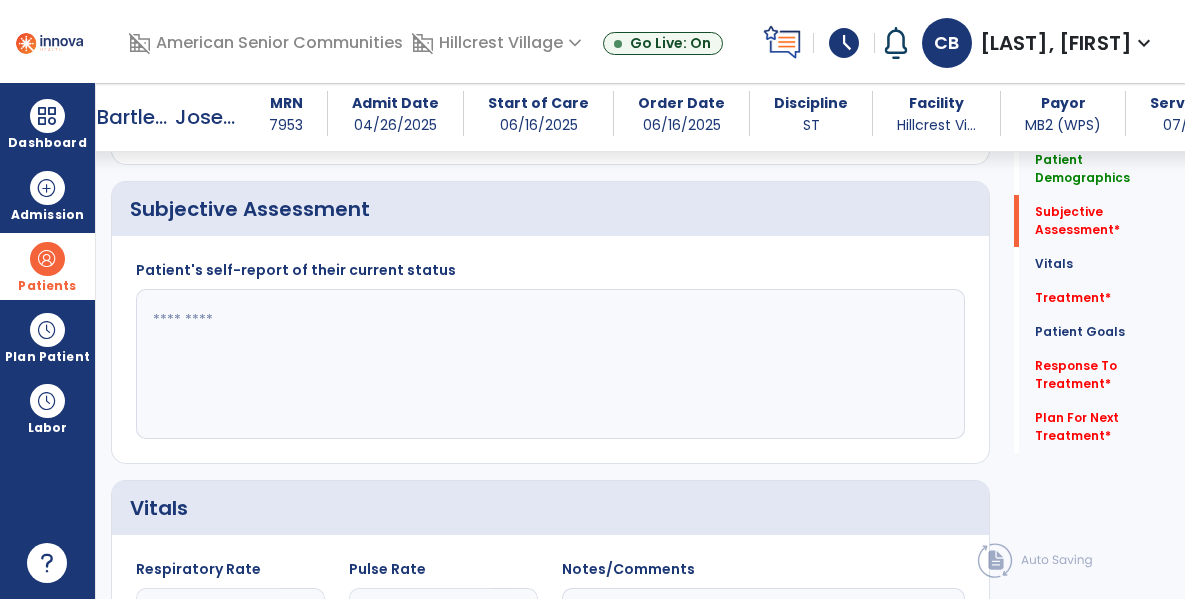 click 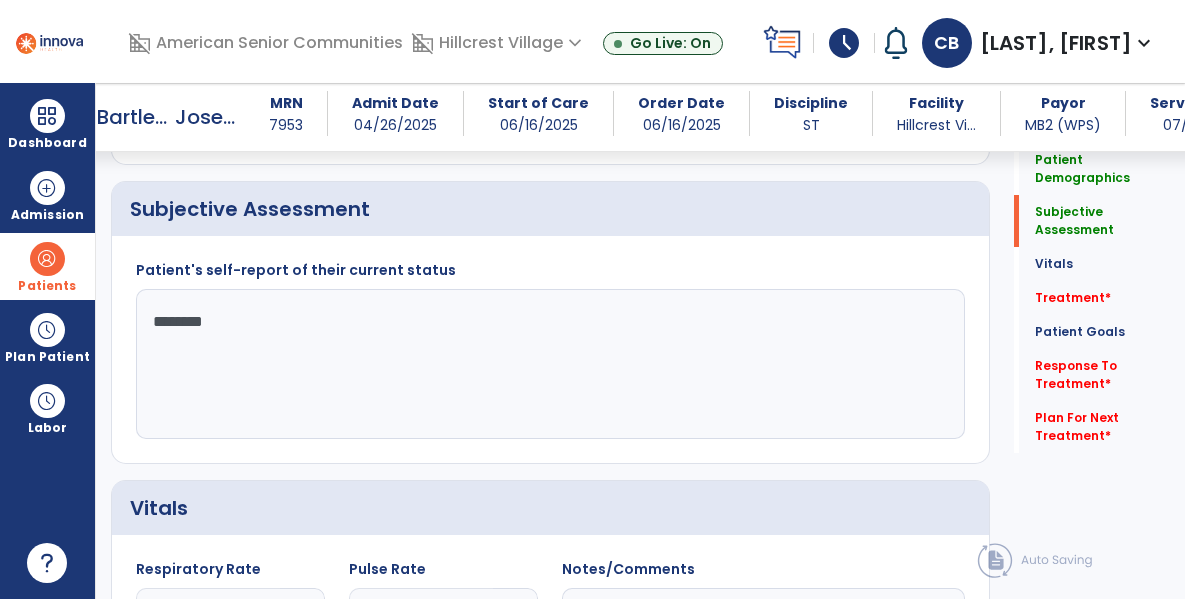 click on "Patient's self-report of their current status  Patient  *******" 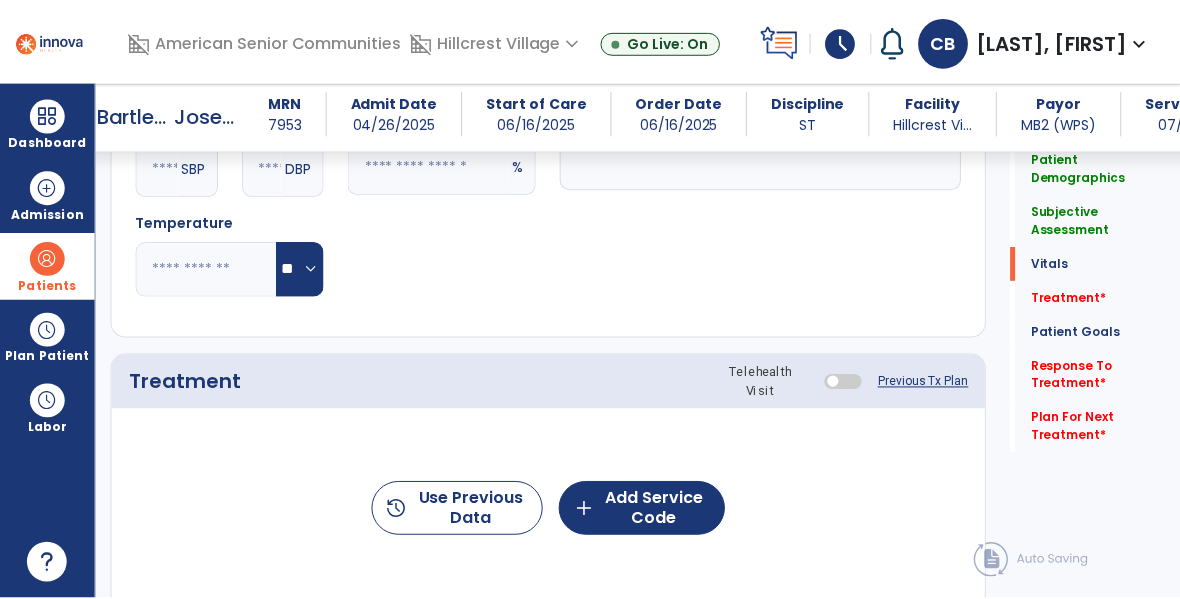 scroll, scrollTop: 1024, scrollLeft: 0, axis: vertical 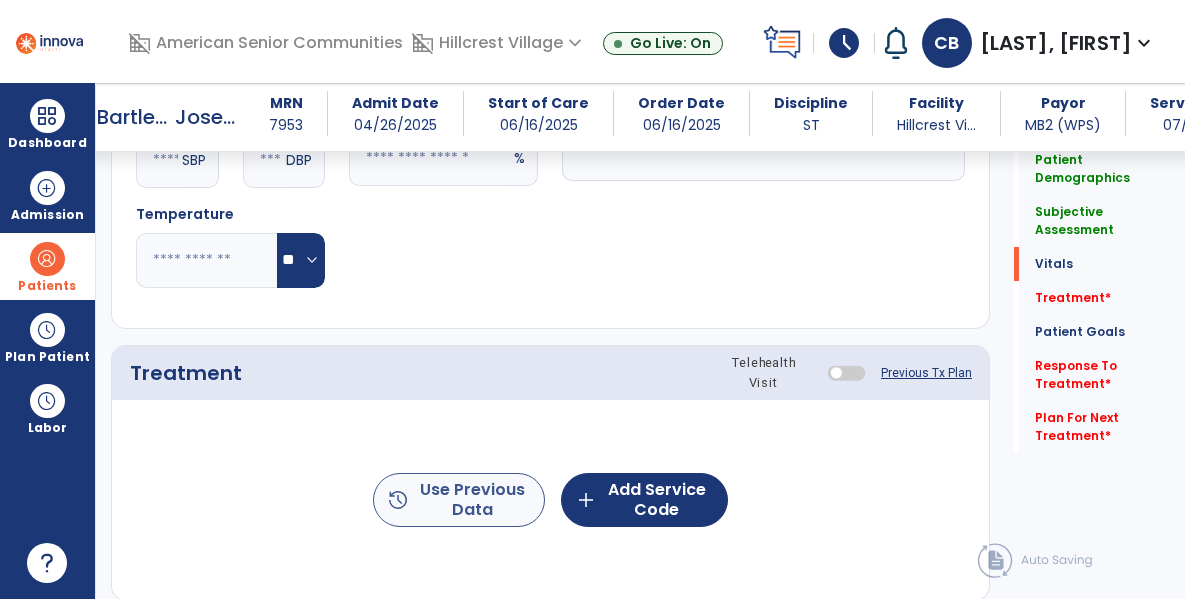 type on "**********" 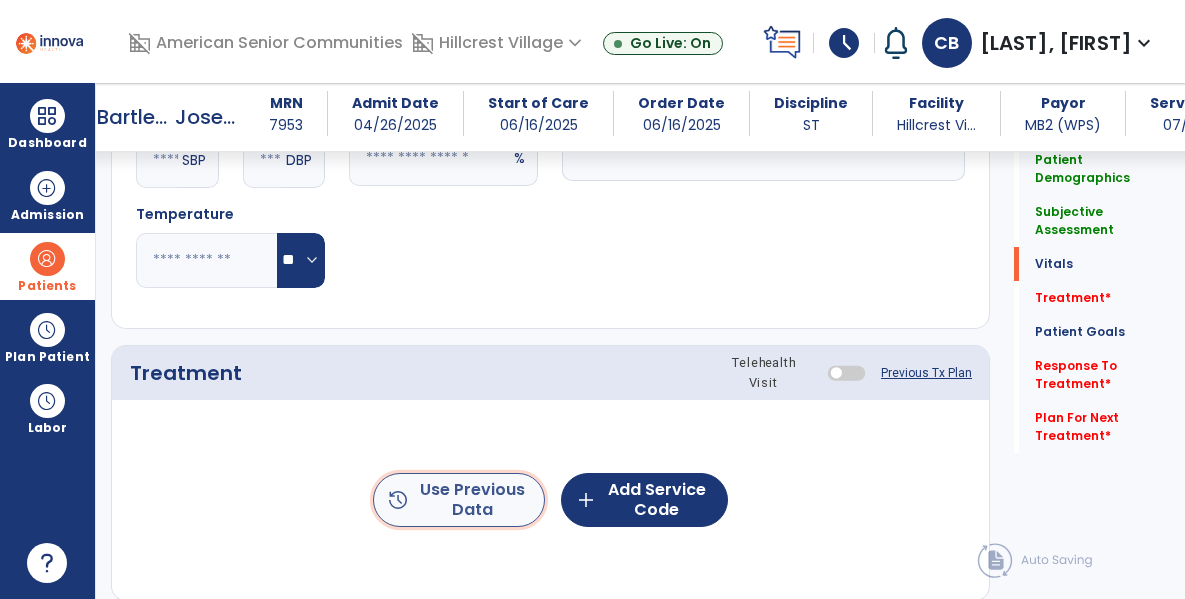 click on "history  Use Previous Data" 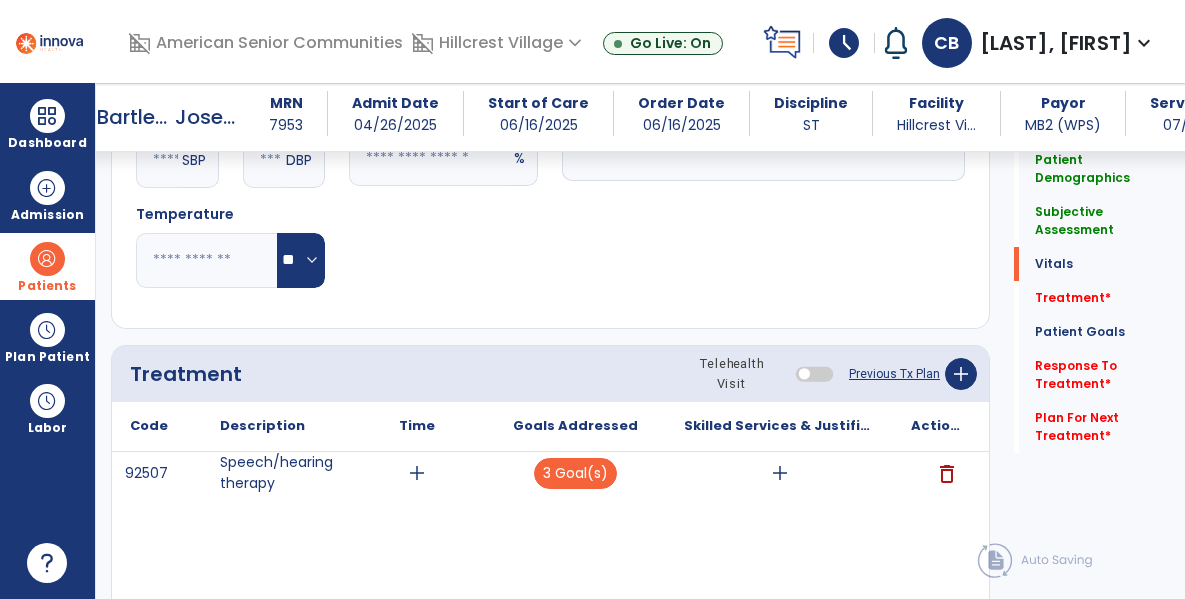 click on "Notes/Comments" 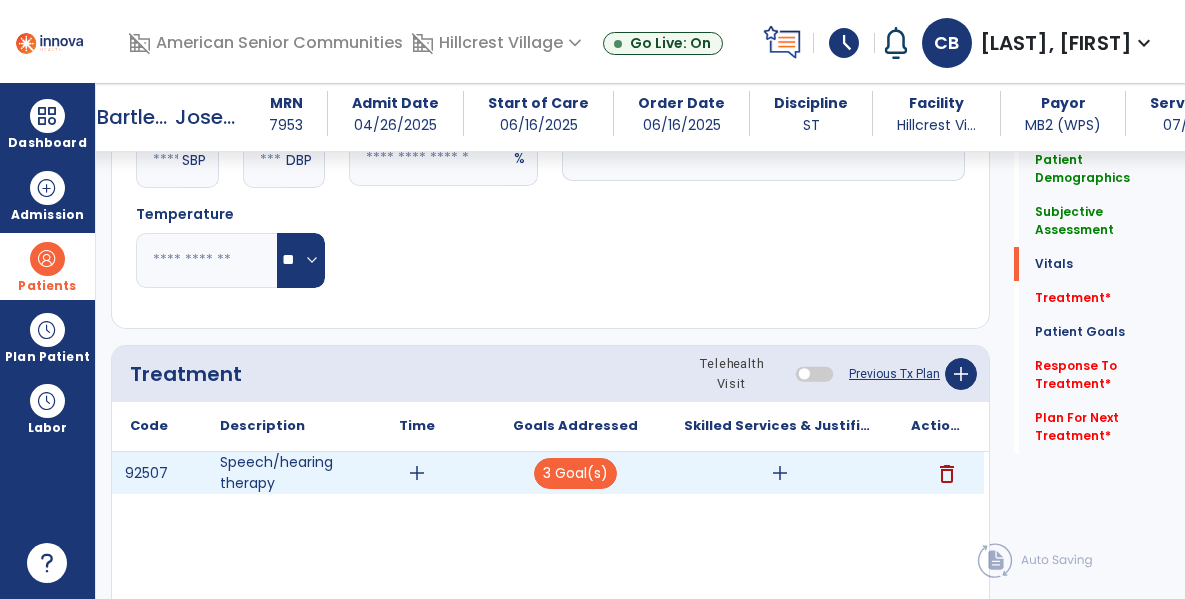 click on "add" at bounding box center [417, 473] 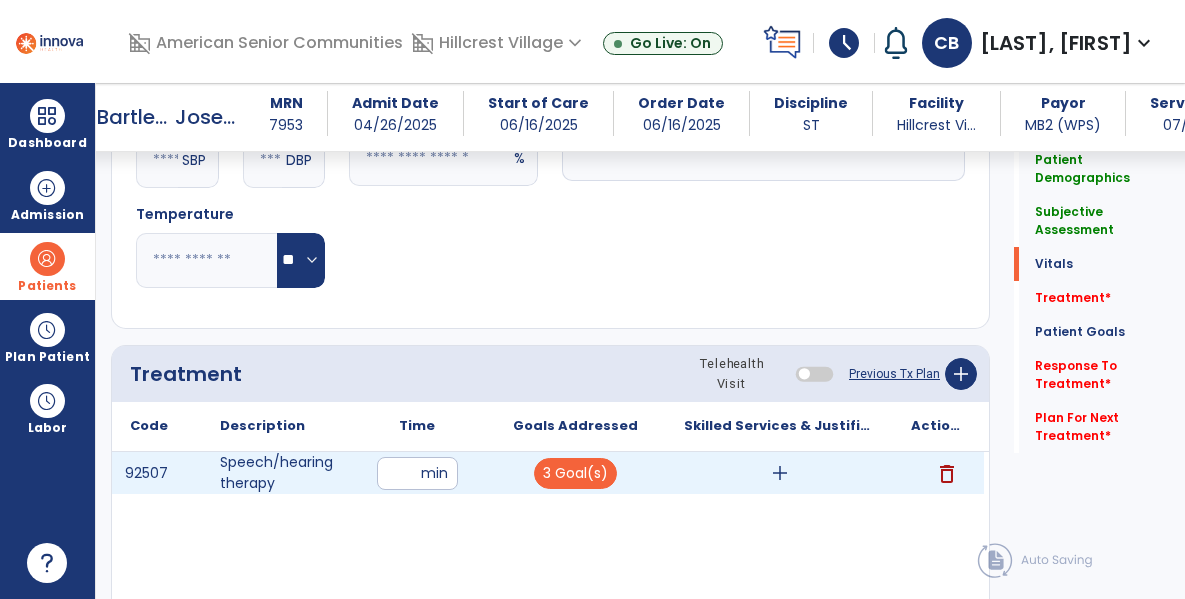 type on "**" 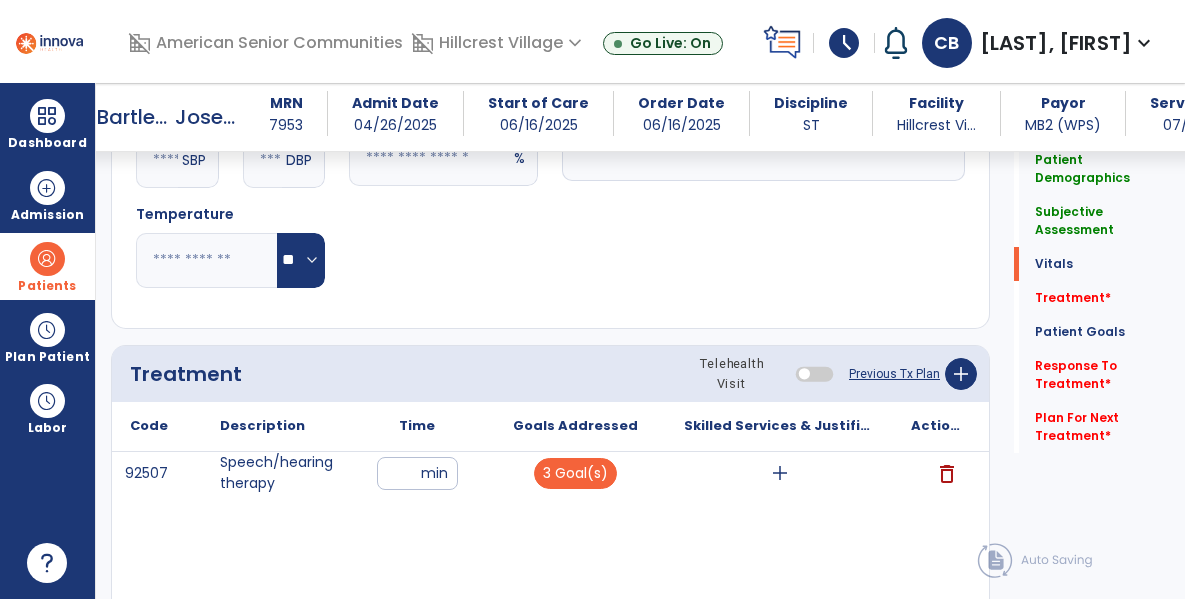 click on "Treatment Telehealth Visit  Previous Tx Plan   add" 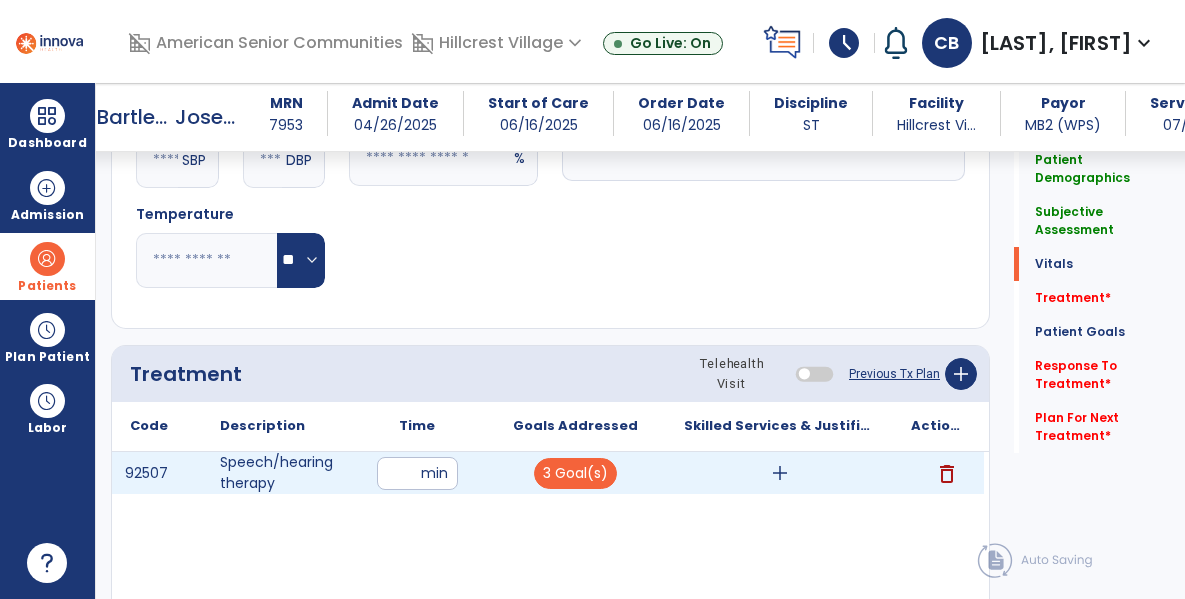 click on "add" at bounding box center (780, 473) 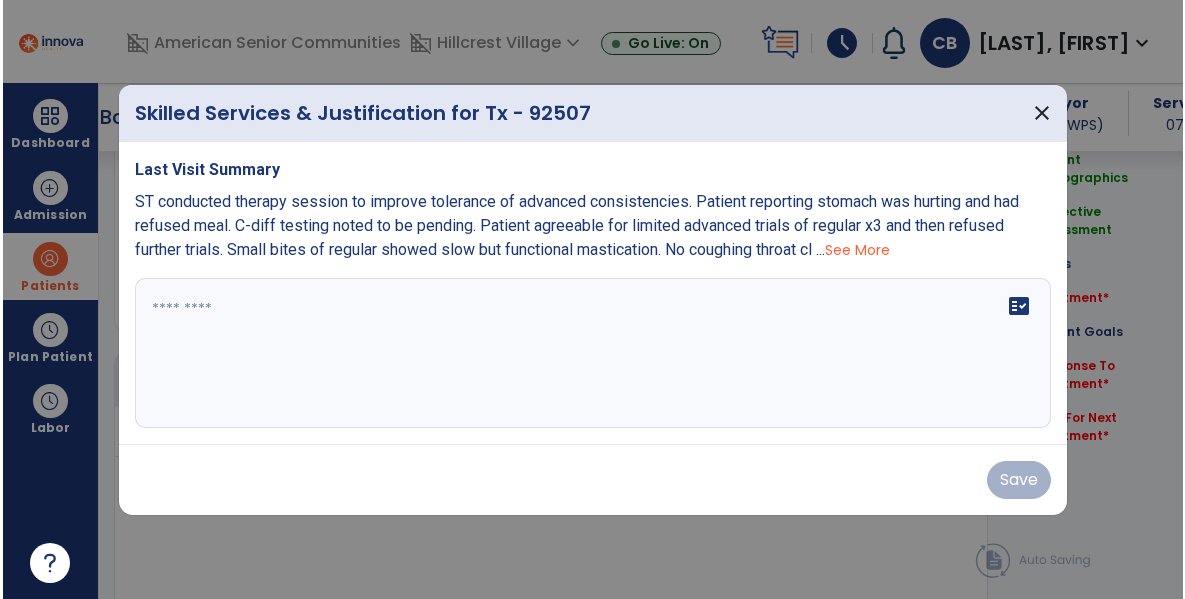 scroll, scrollTop: 1024, scrollLeft: 0, axis: vertical 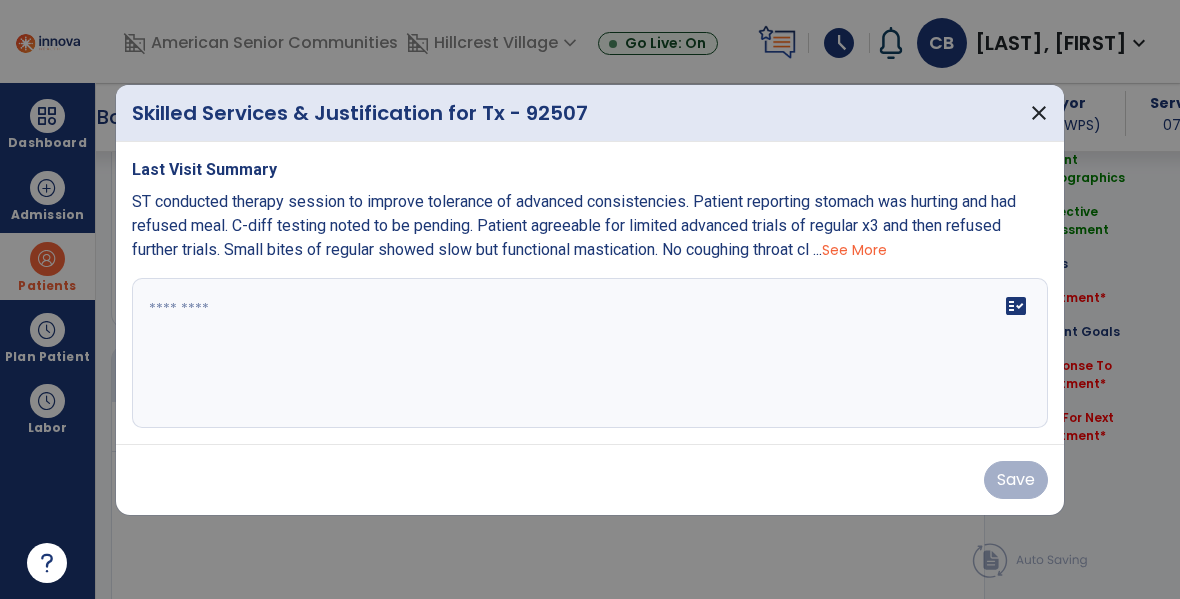 click at bounding box center [590, 353] 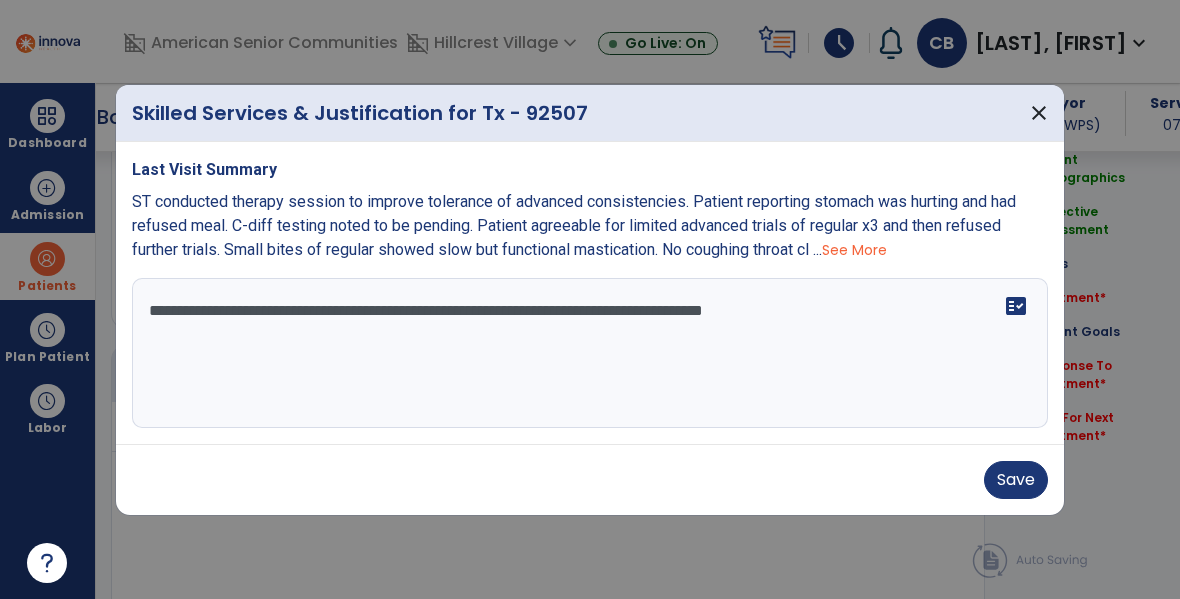 click on "**********" at bounding box center (590, 353) 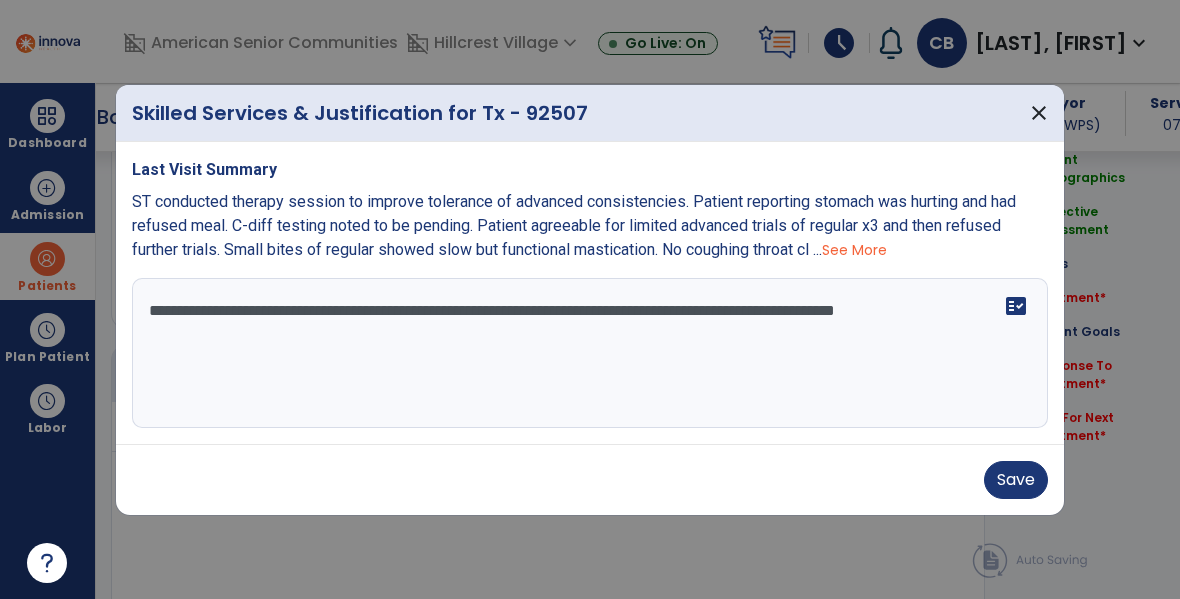 click on "**********" at bounding box center (590, 353) 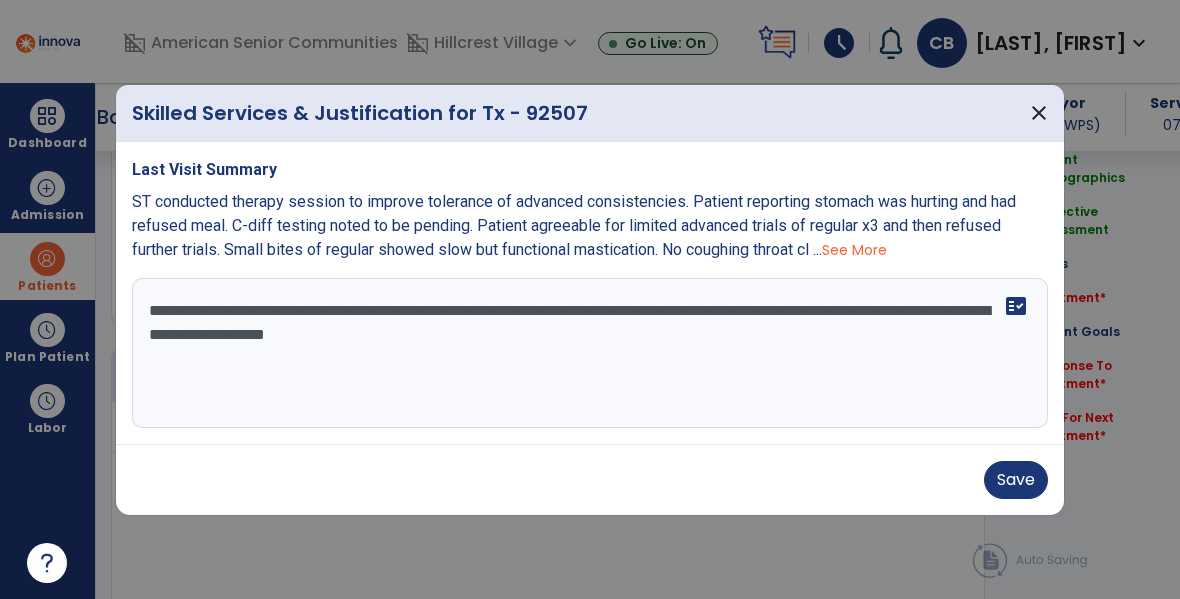 click on "**********" at bounding box center (590, 353) 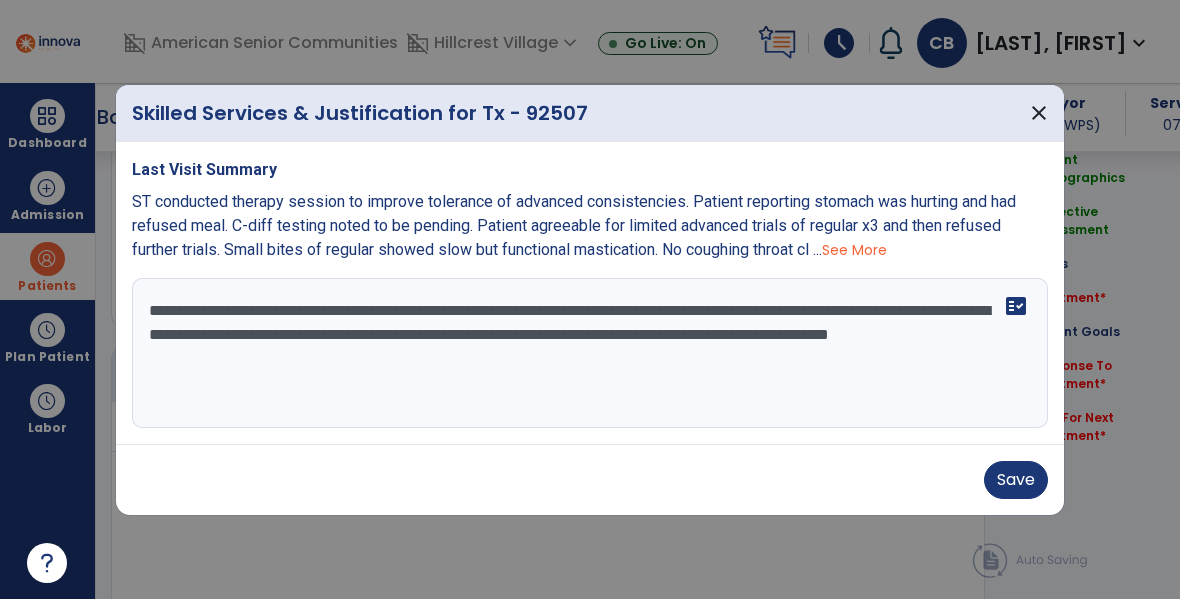 click on "**********" at bounding box center (590, 353) 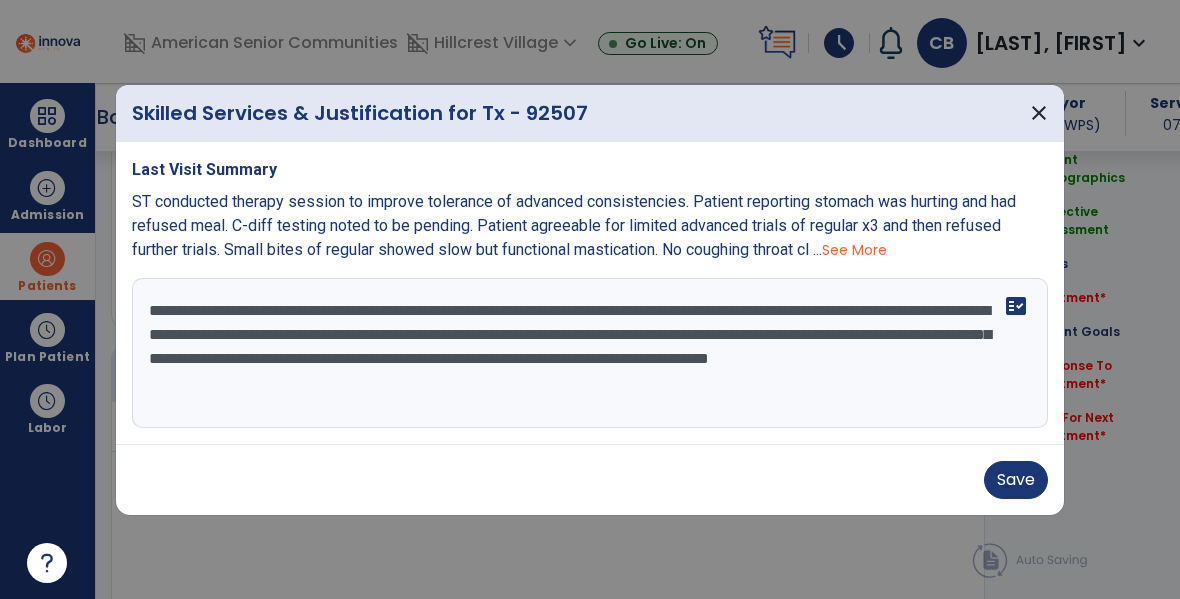type on "**********" 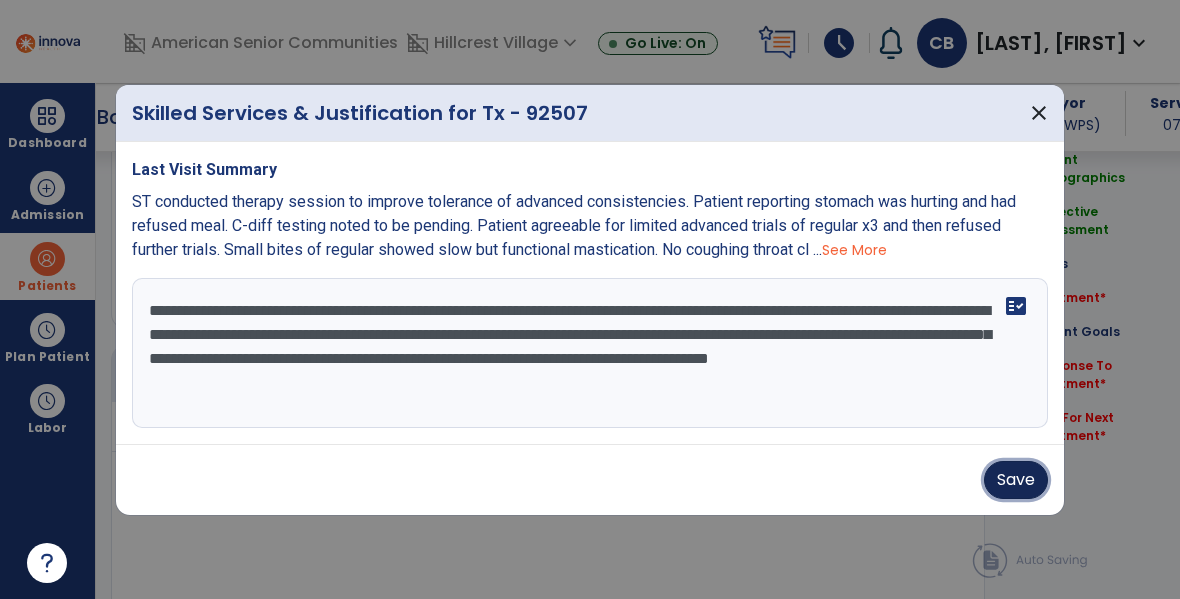 click on "Save" at bounding box center [1016, 480] 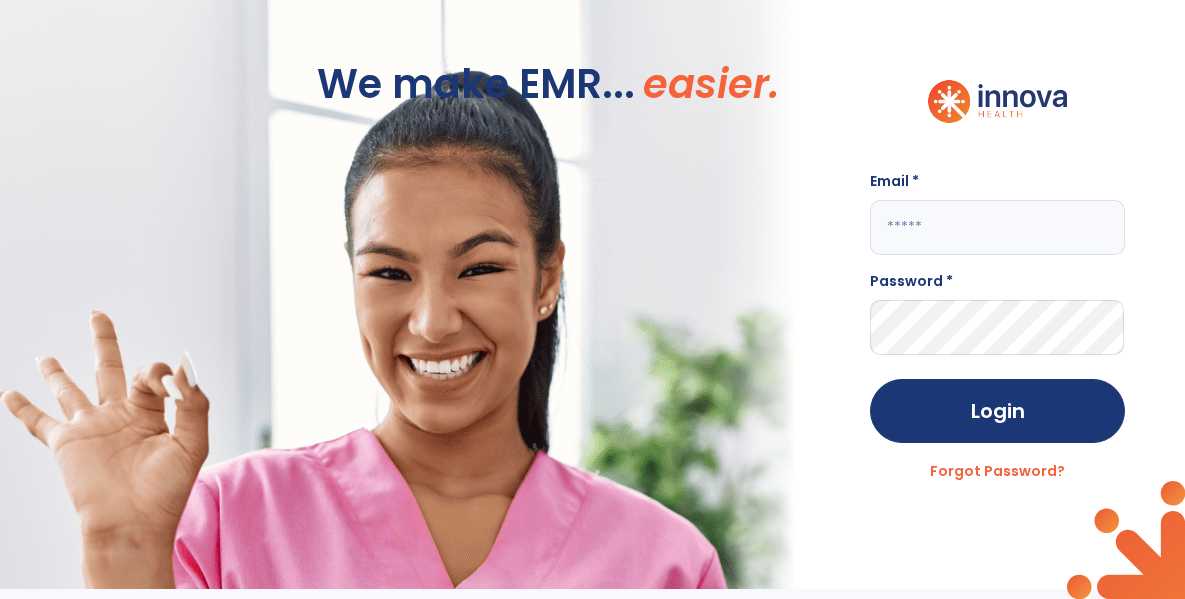 scroll, scrollTop: 0, scrollLeft: 0, axis: both 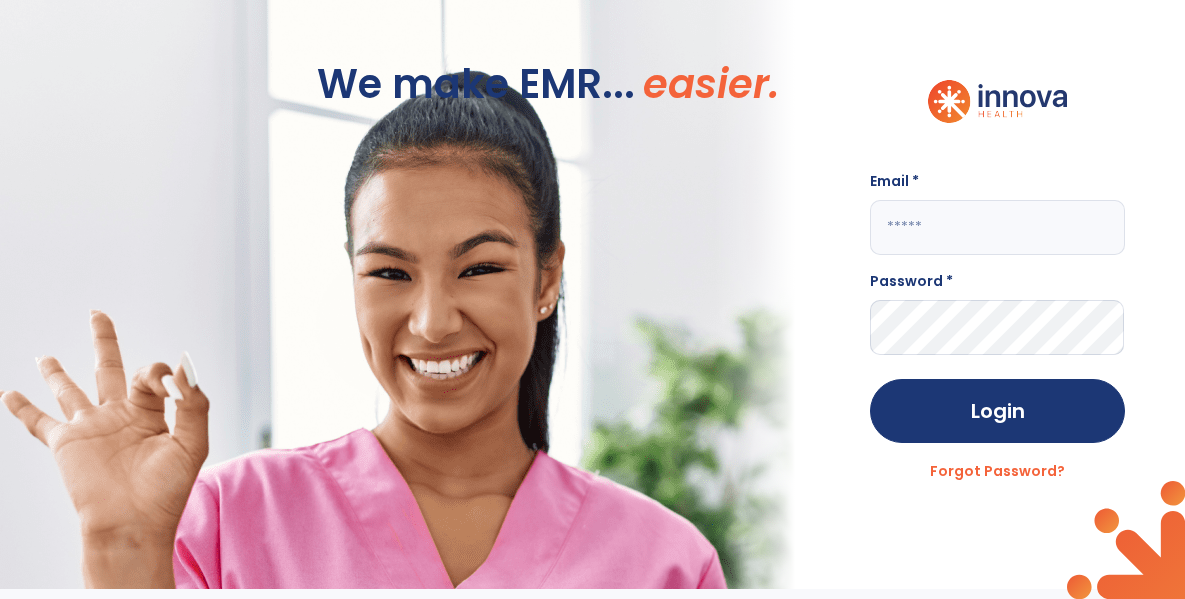 click 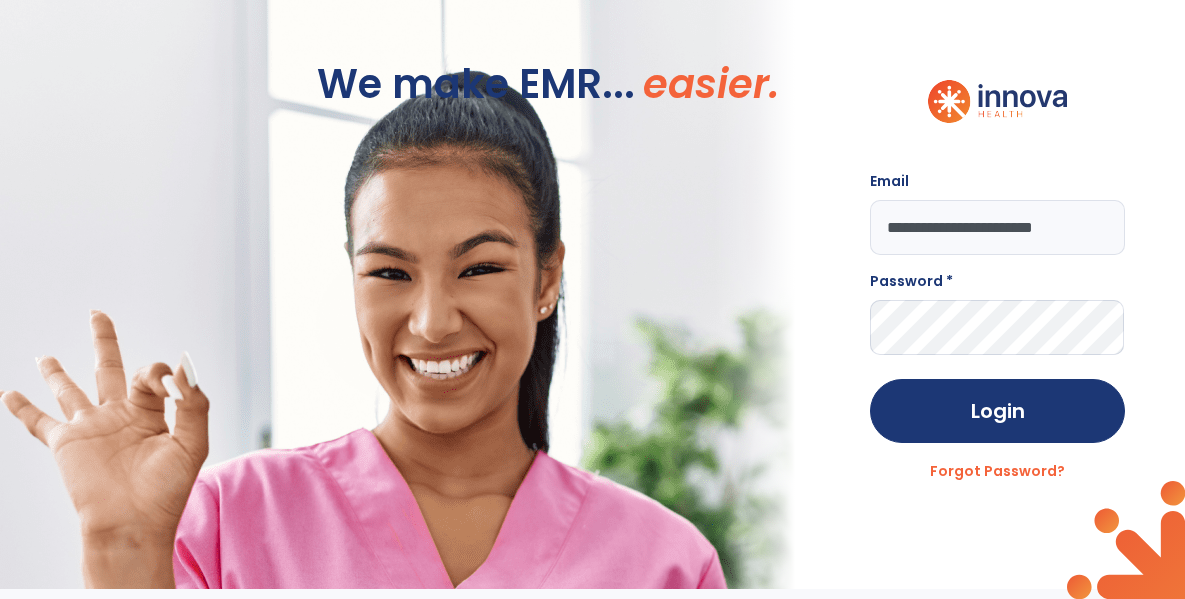 type on "**********" 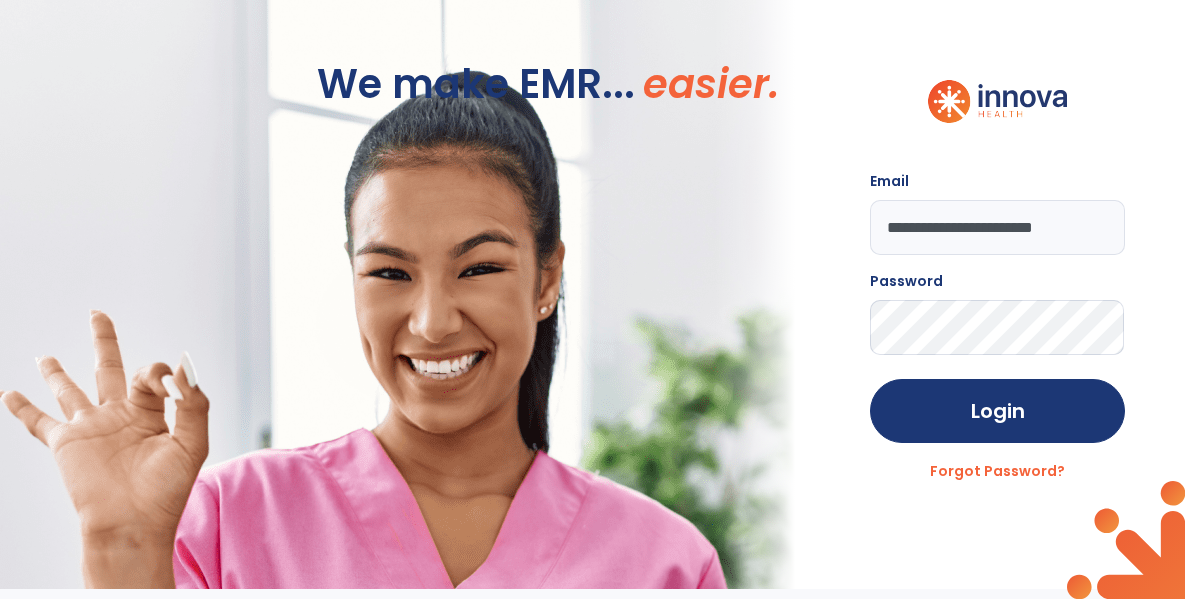 click on "Login" 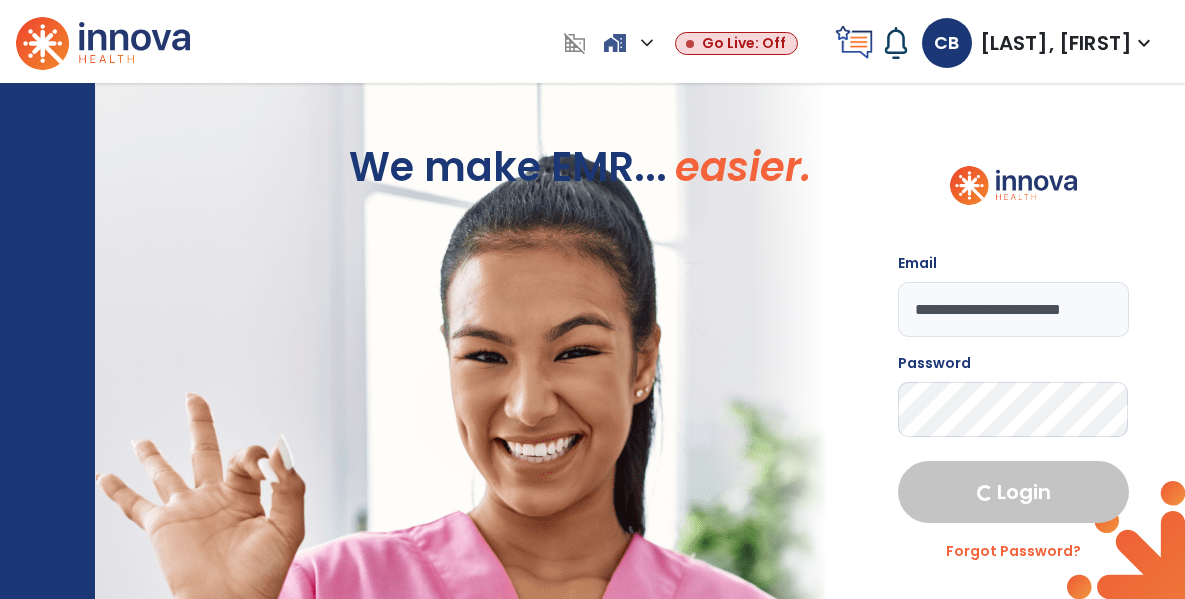 select on "****" 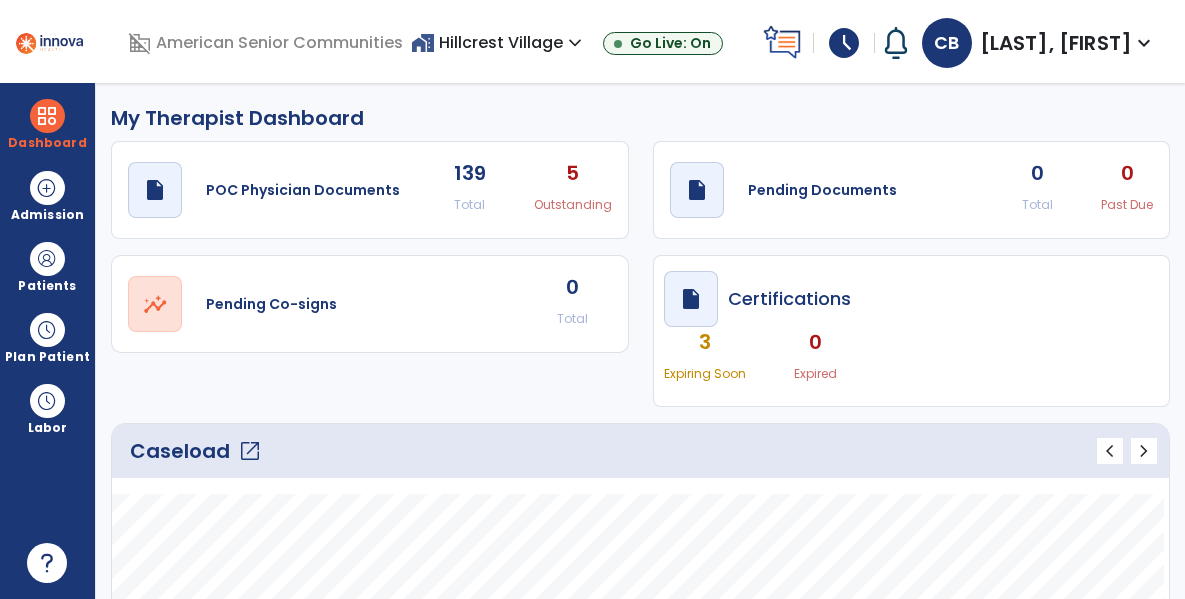 click on "open_in_new" 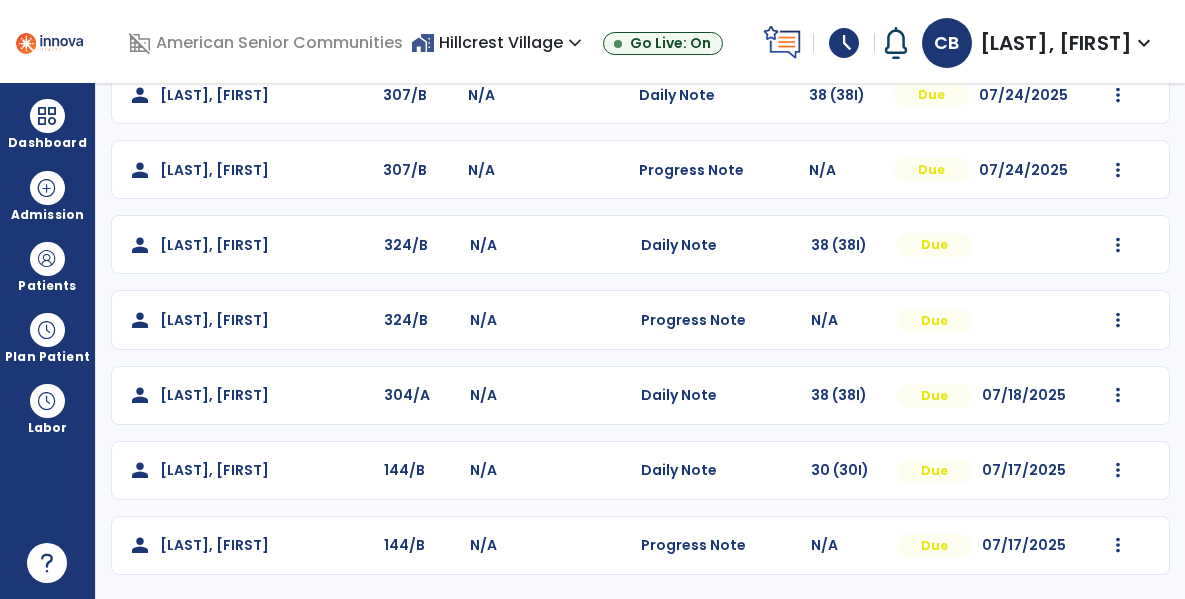 scroll, scrollTop: 0, scrollLeft: 0, axis: both 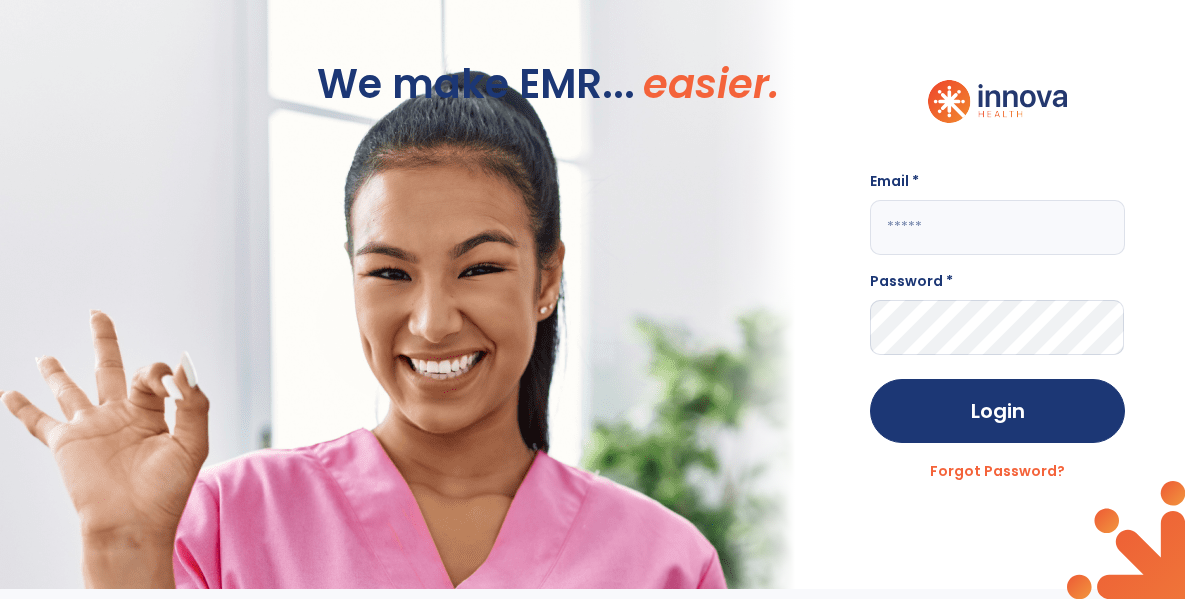 click 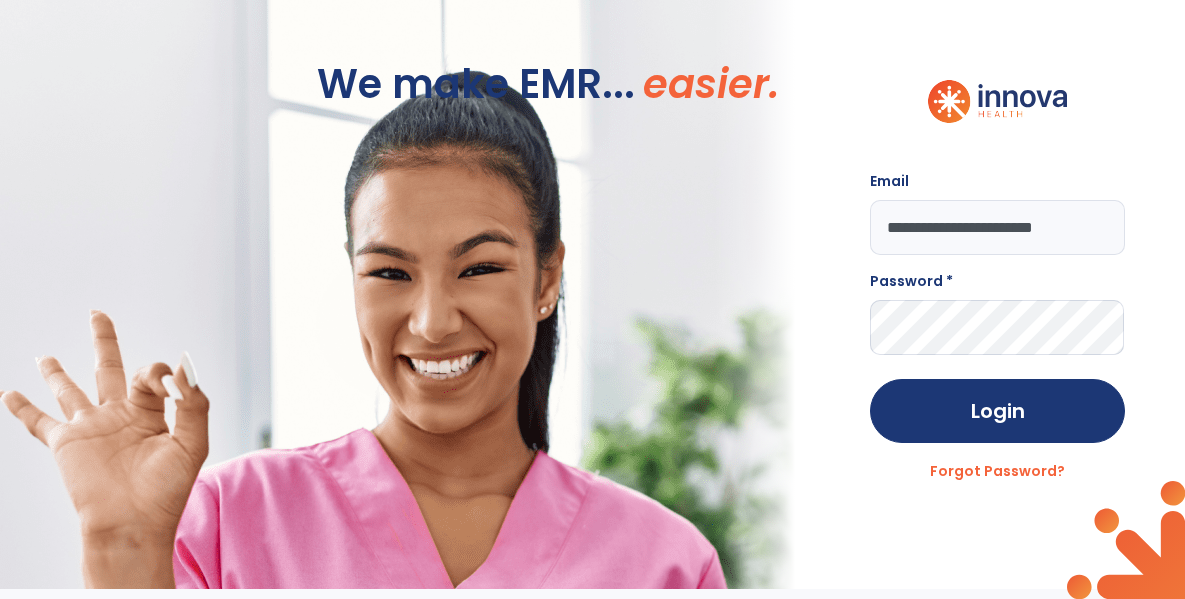 type on "**********" 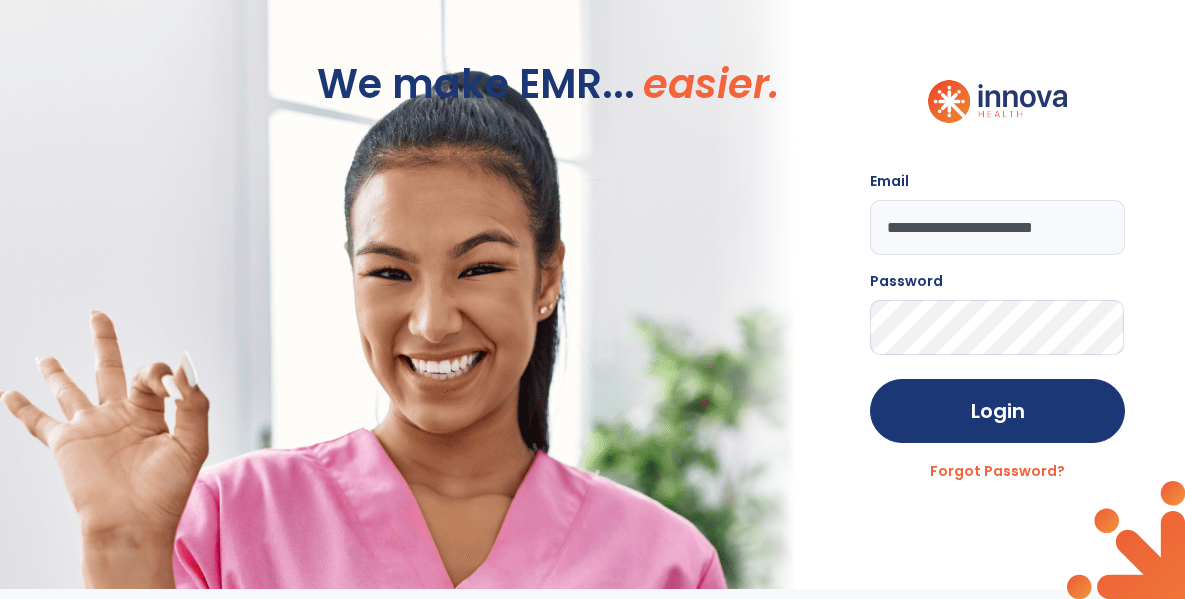 click on "Login" 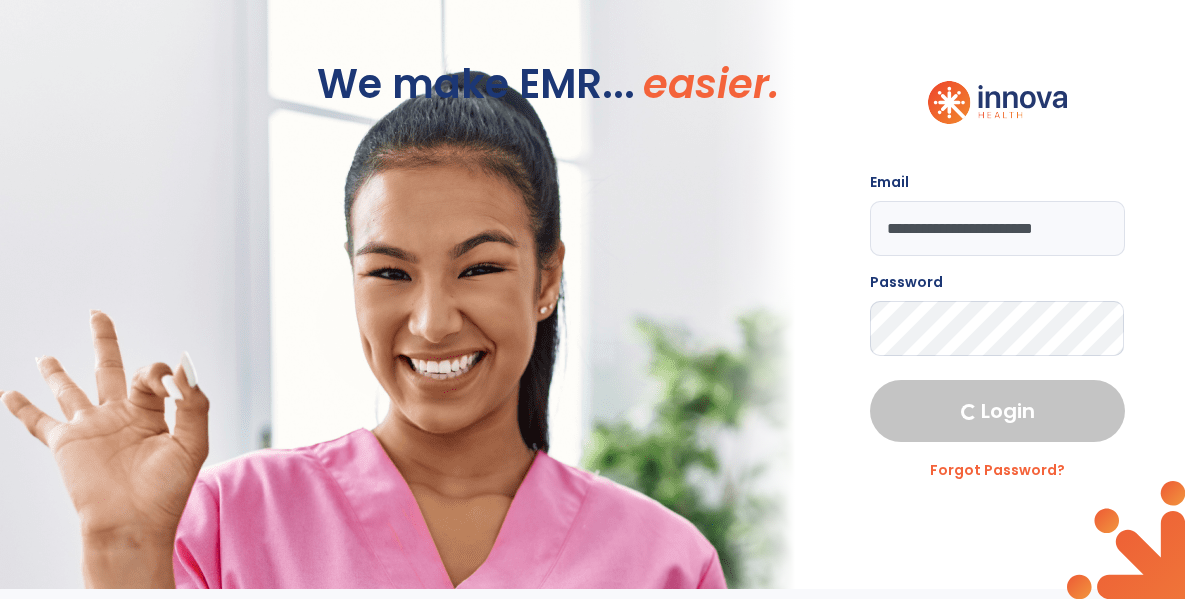 select on "****" 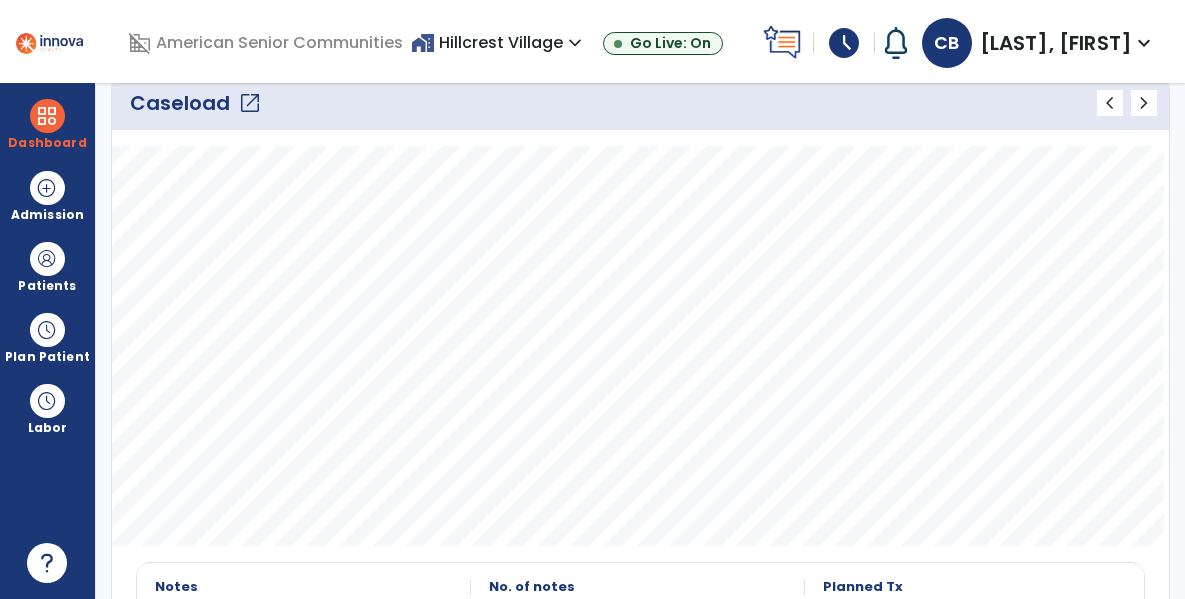 scroll, scrollTop: 0, scrollLeft: 0, axis: both 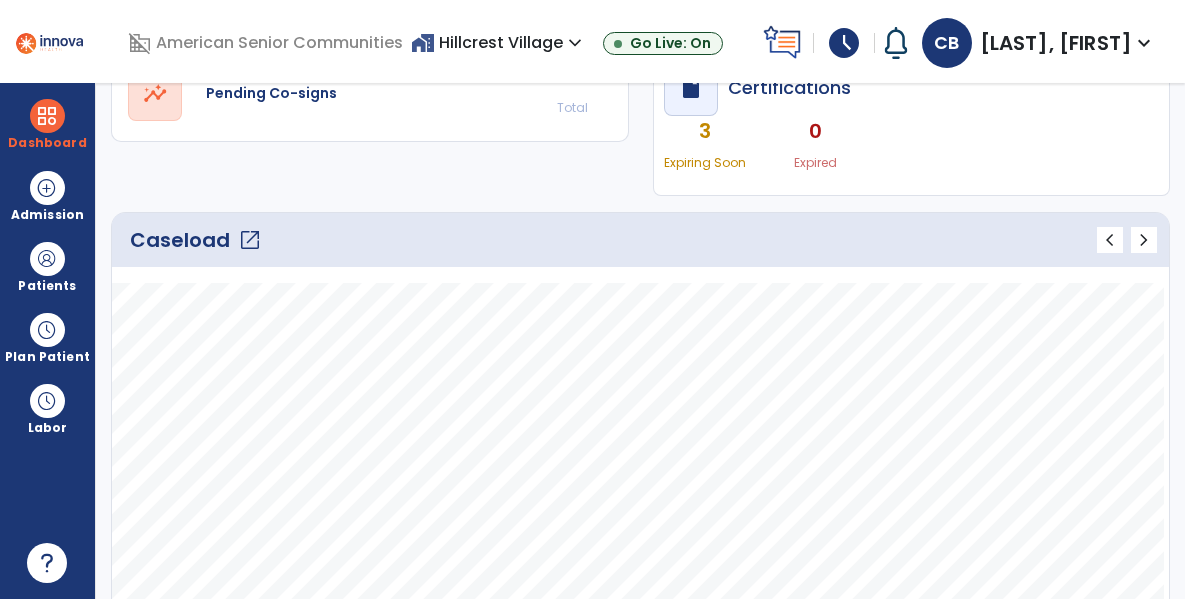 click on "open_in_new" 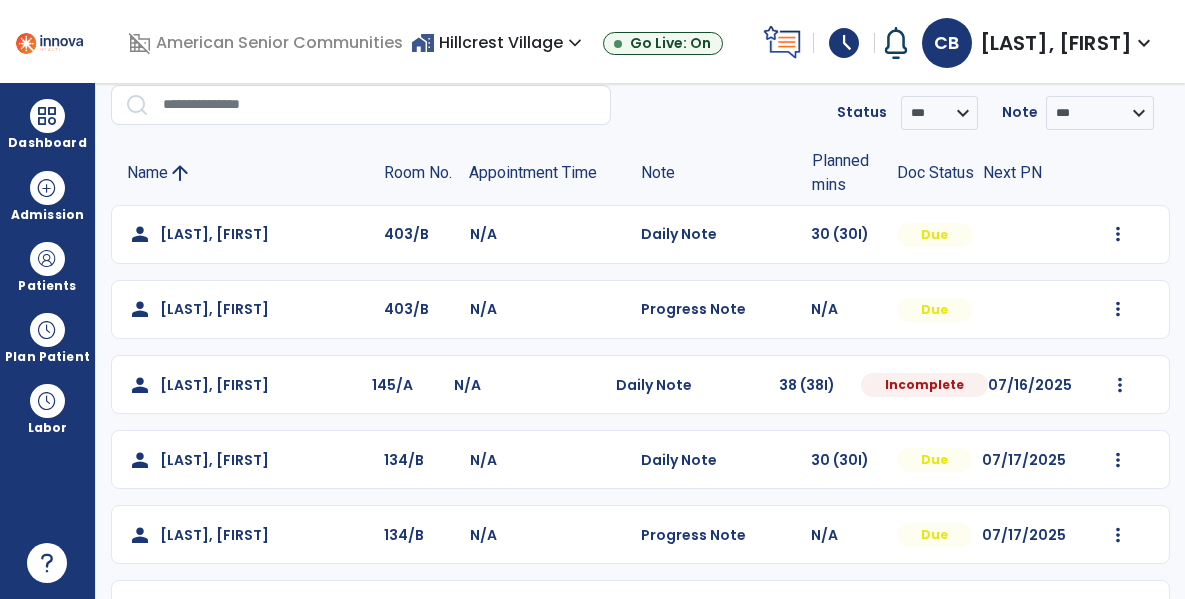 scroll, scrollTop: 969, scrollLeft: 0, axis: vertical 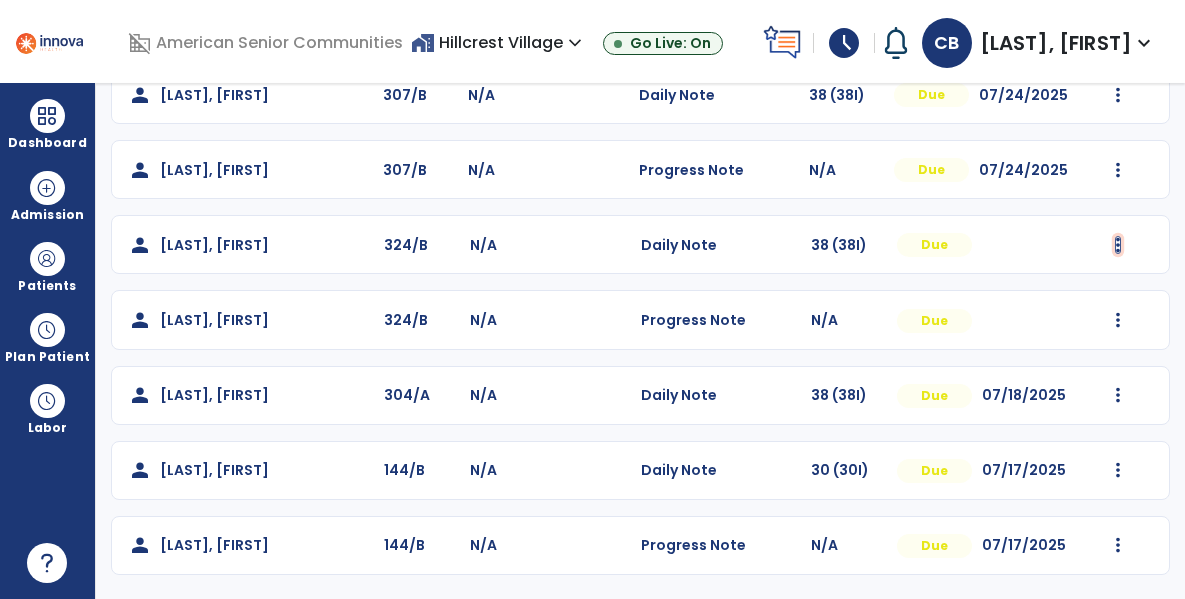click at bounding box center (1118, -657) 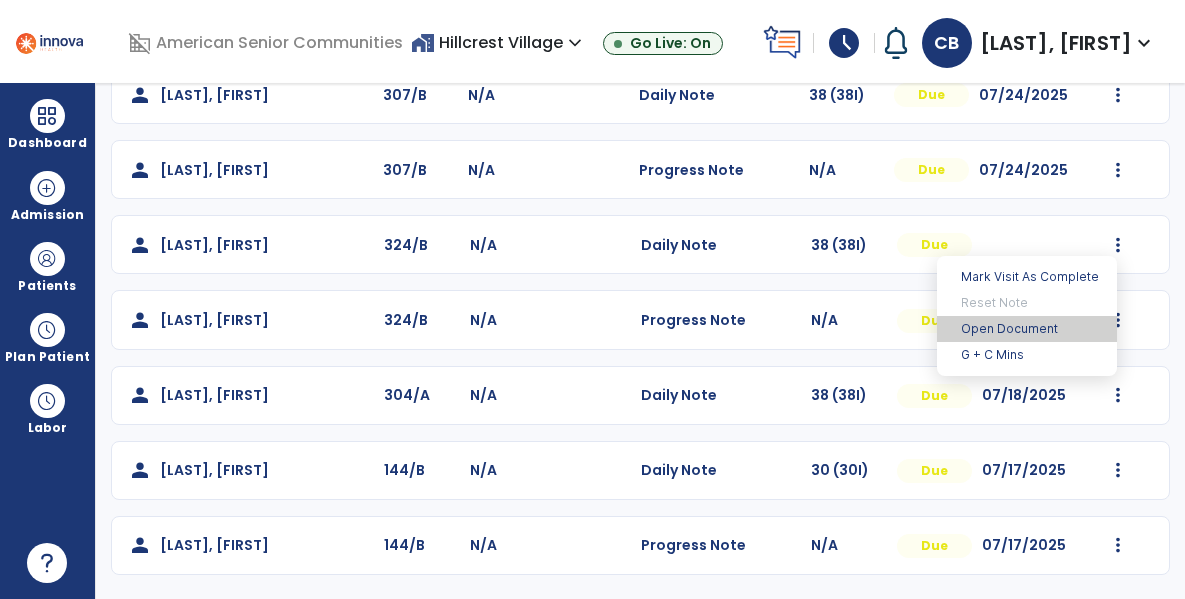 click on "Open Document" at bounding box center [1027, 329] 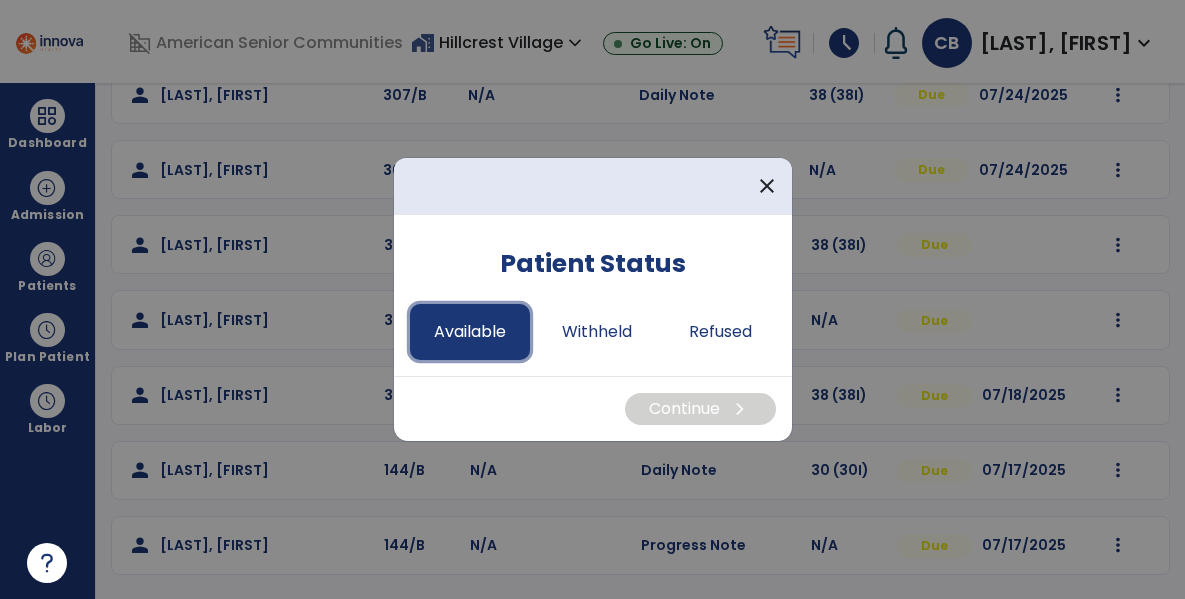 click on "Available" at bounding box center (470, 332) 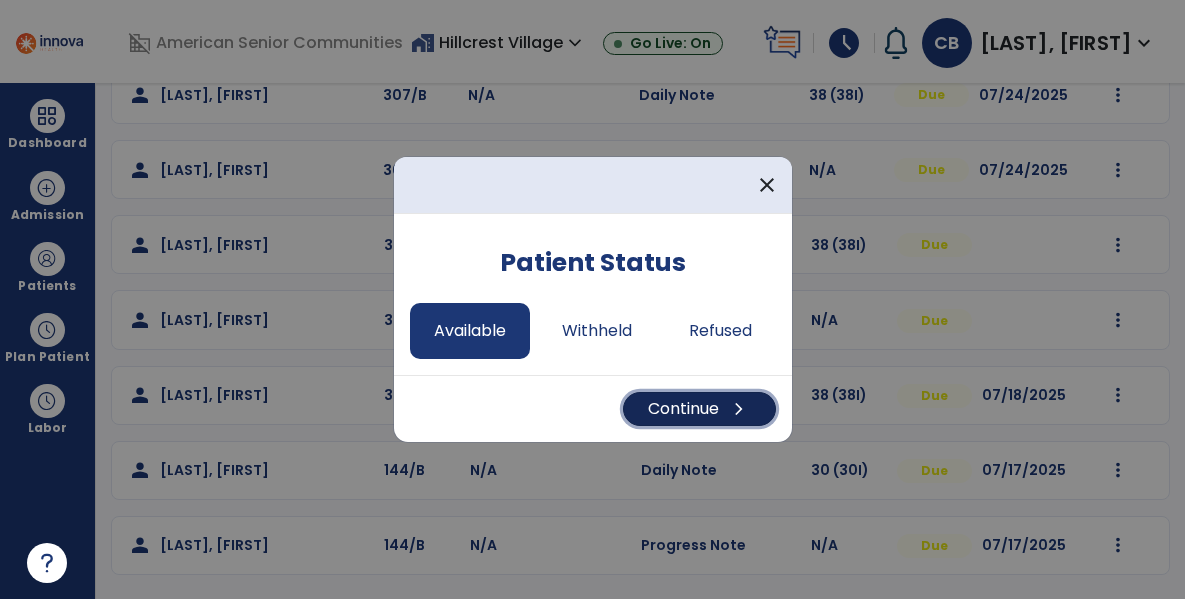 click on "Continue   chevron_right" at bounding box center (699, 409) 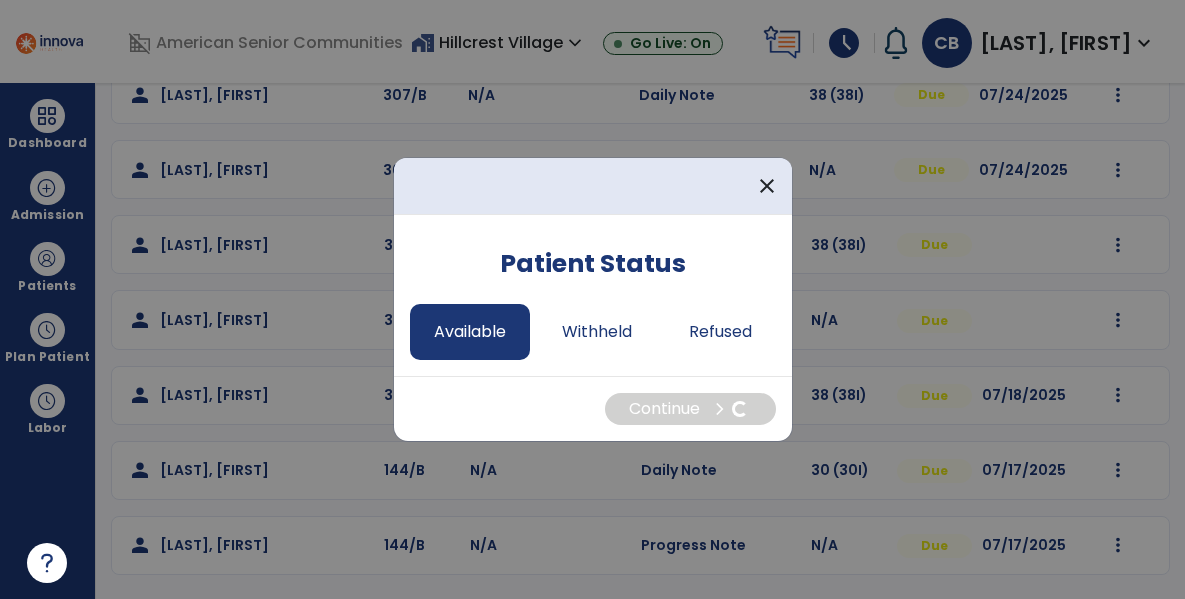 select on "*" 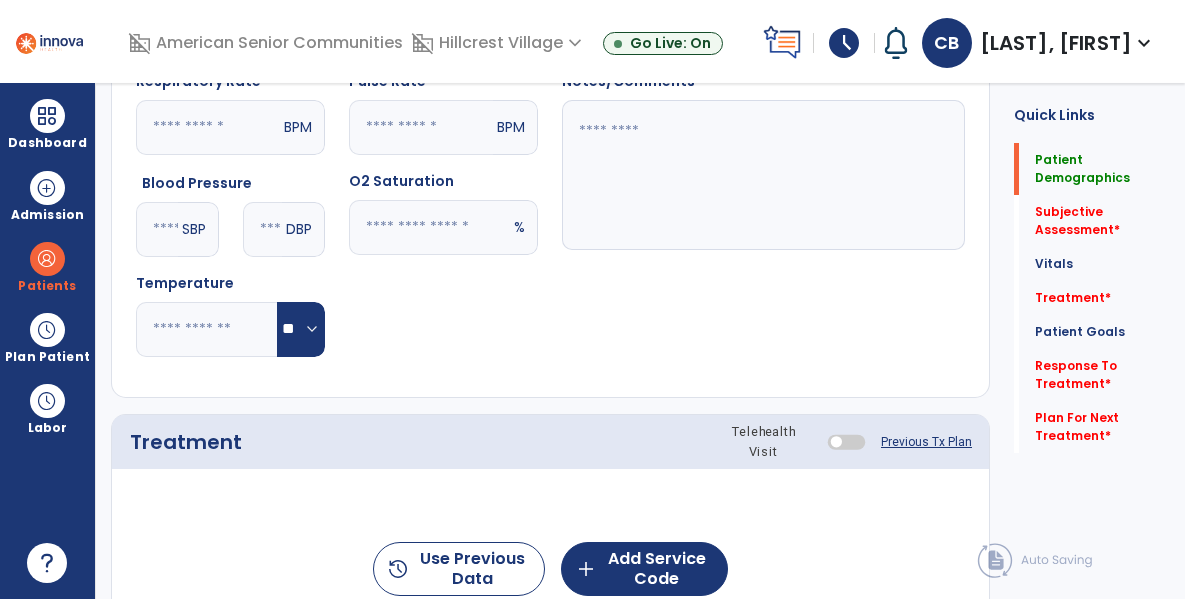 scroll, scrollTop: 0, scrollLeft: 0, axis: both 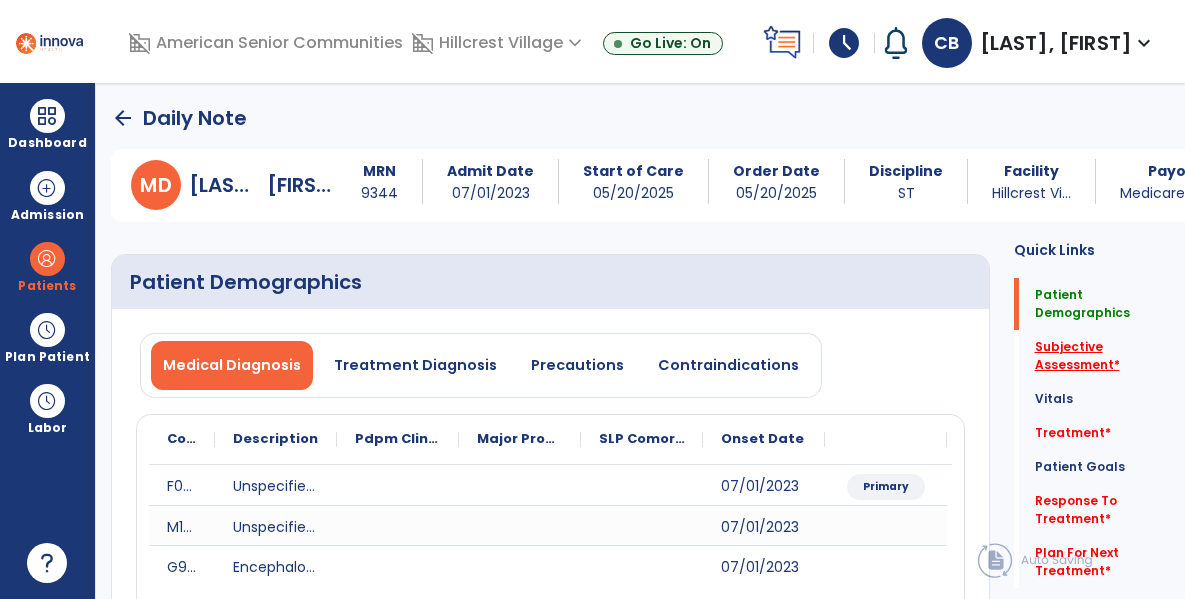 click on "Subjective Assessment   *" 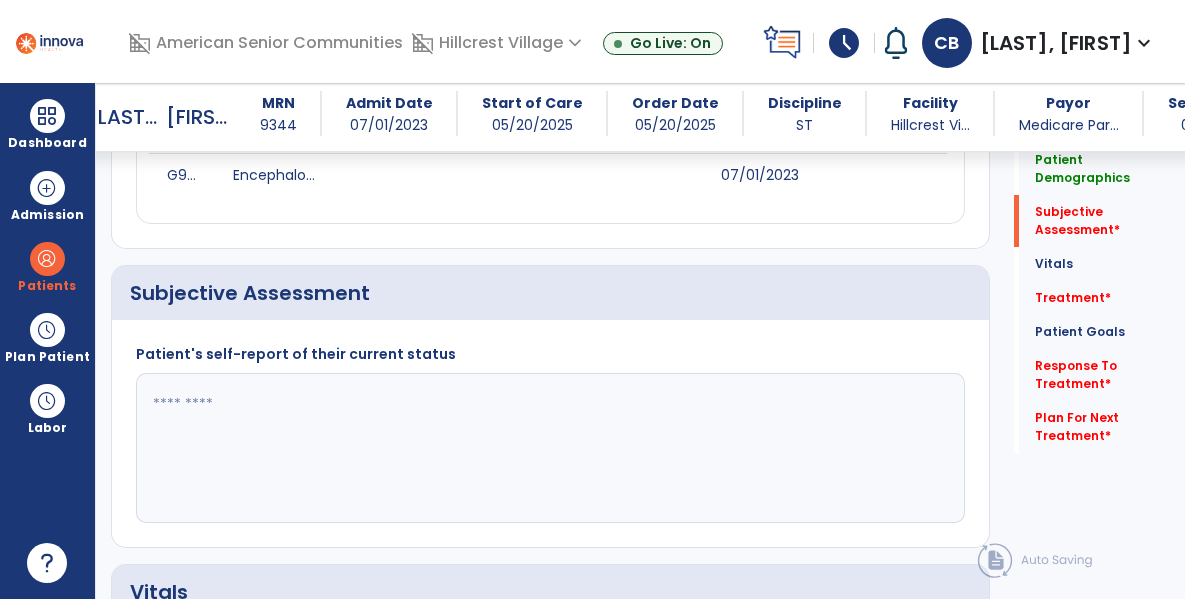 scroll, scrollTop: 457, scrollLeft: 0, axis: vertical 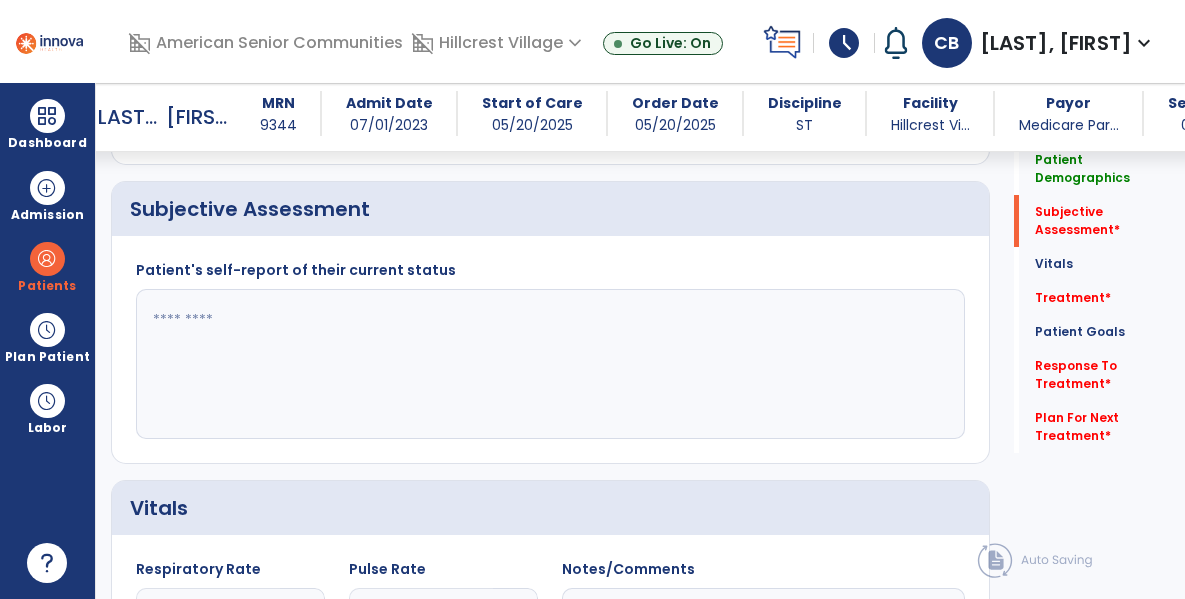 click 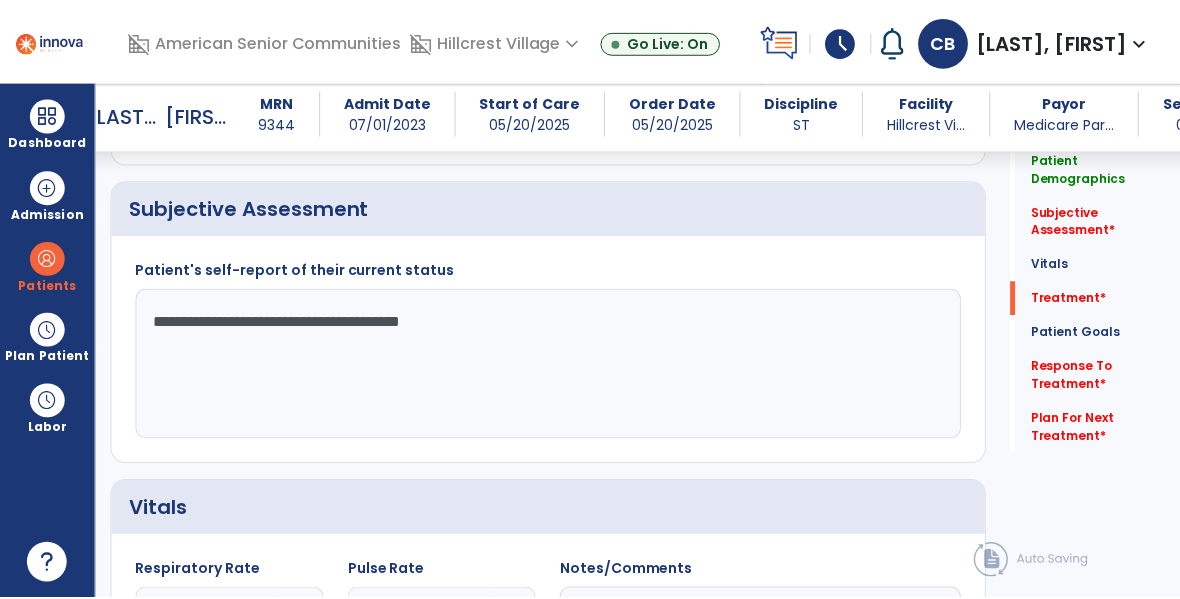 scroll, scrollTop: 1109, scrollLeft: 0, axis: vertical 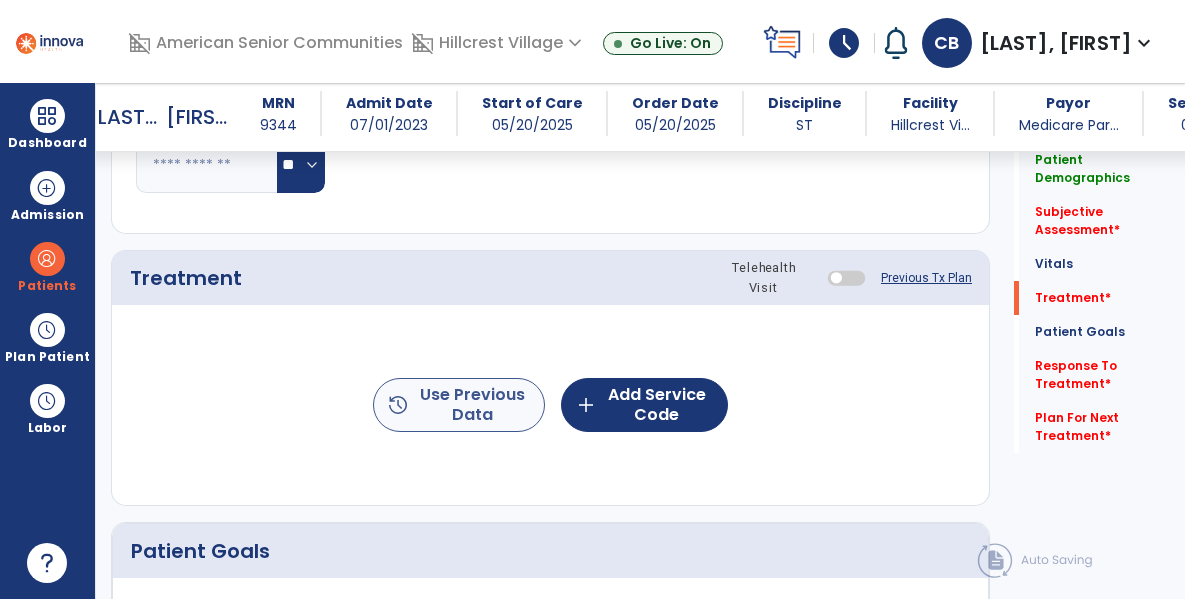 type on "**********" 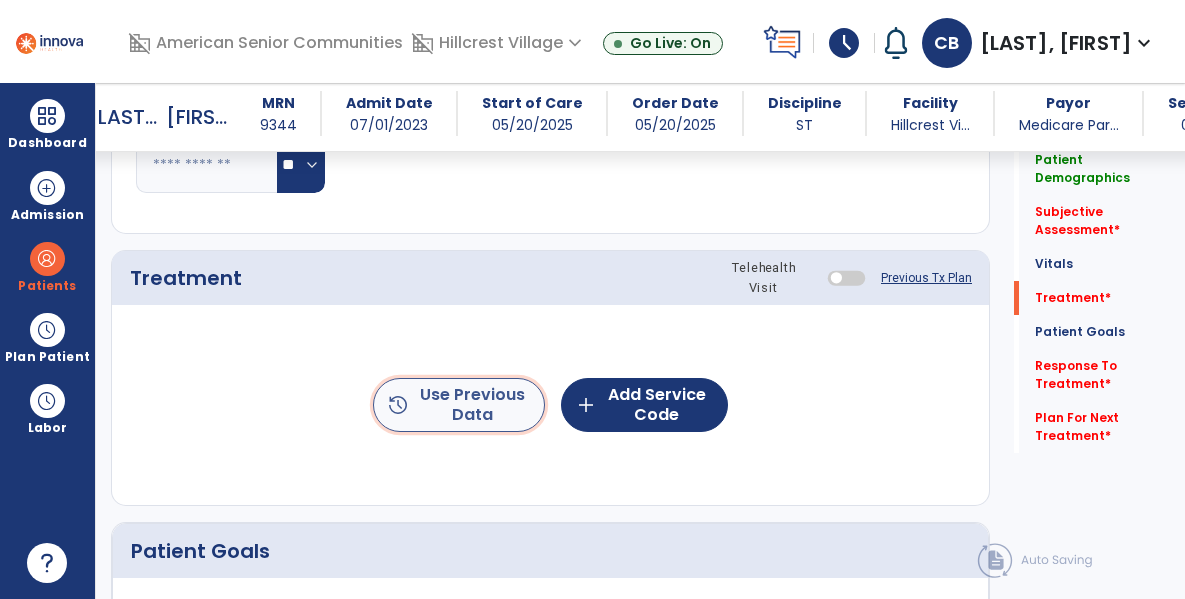 click on "history  Use Previous Data" 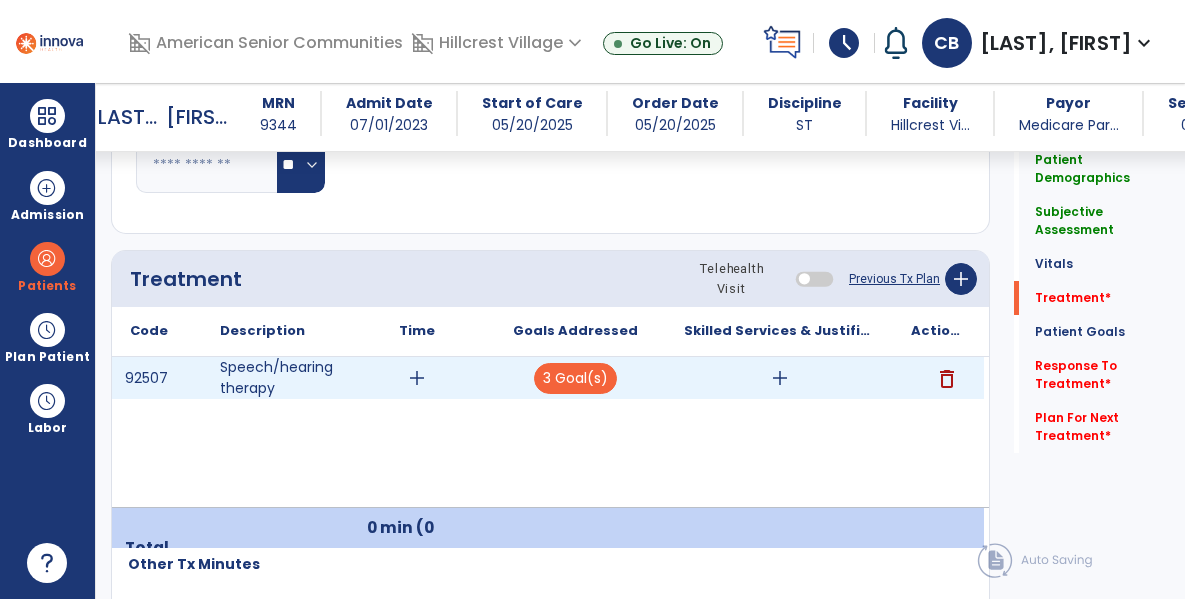 click on "add" at bounding box center (417, 378) 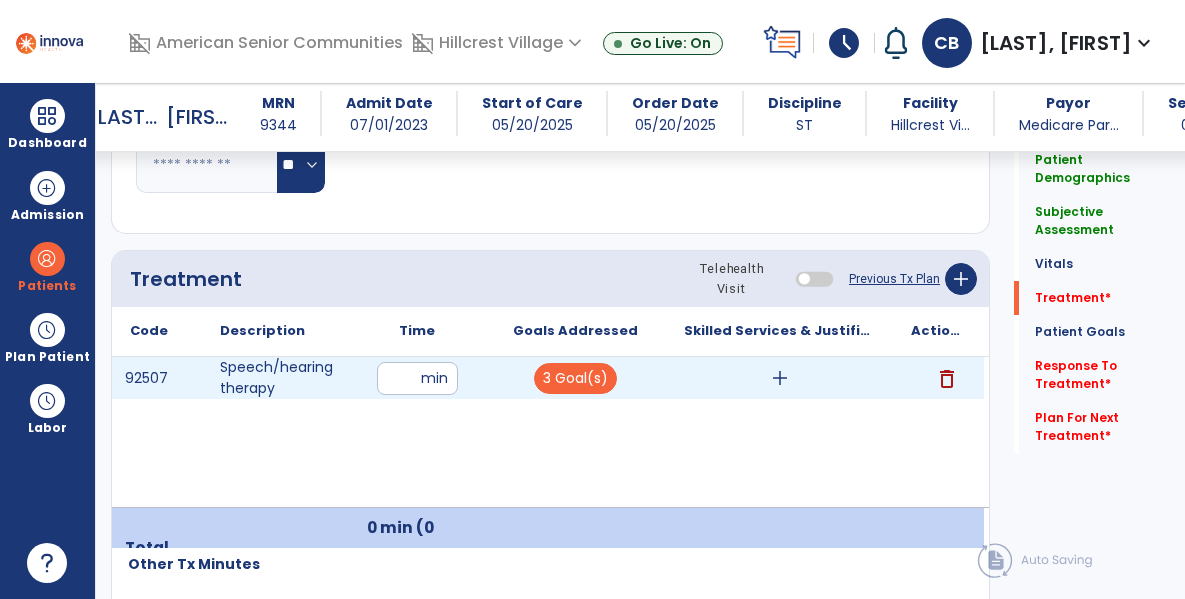 type on "**" 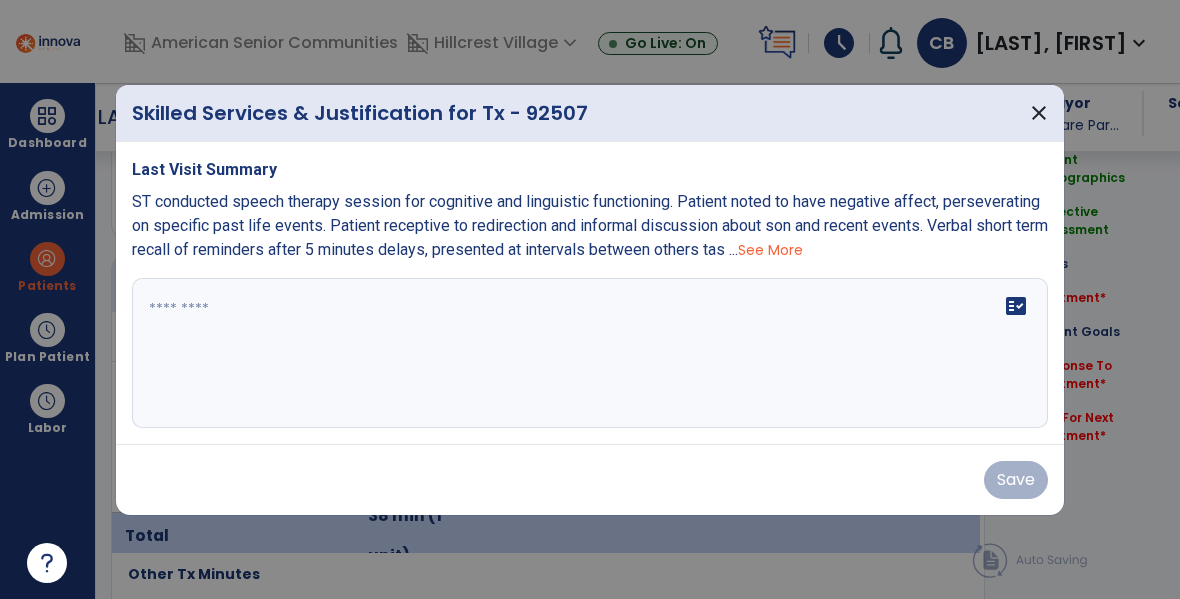 scroll, scrollTop: 1109, scrollLeft: 0, axis: vertical 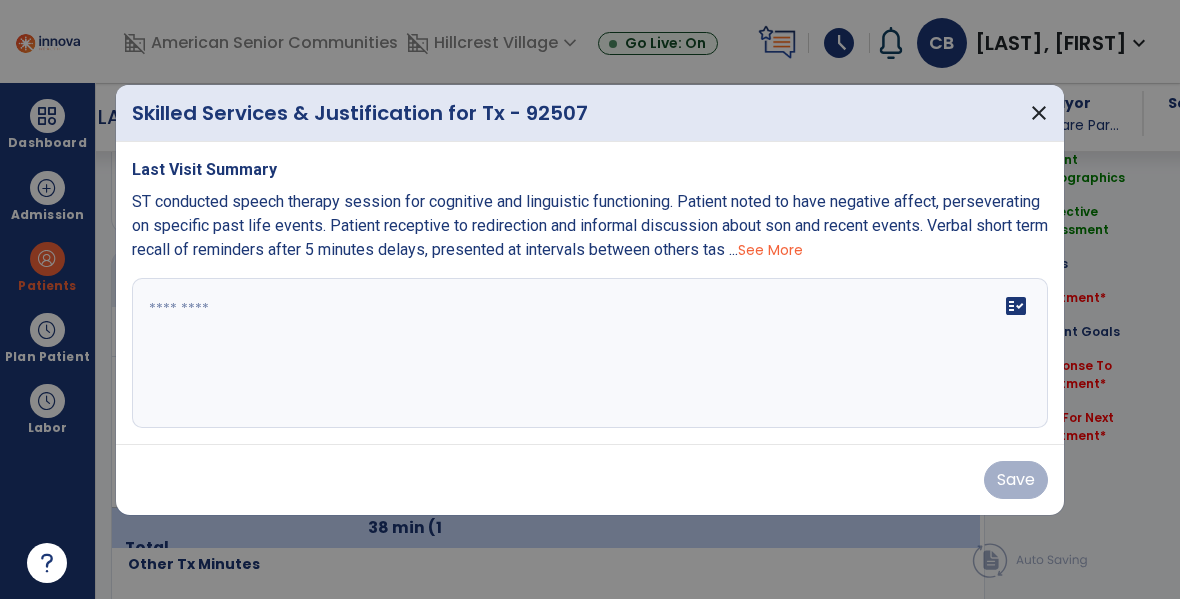 click on "See More" at bounding box center [770, 250] 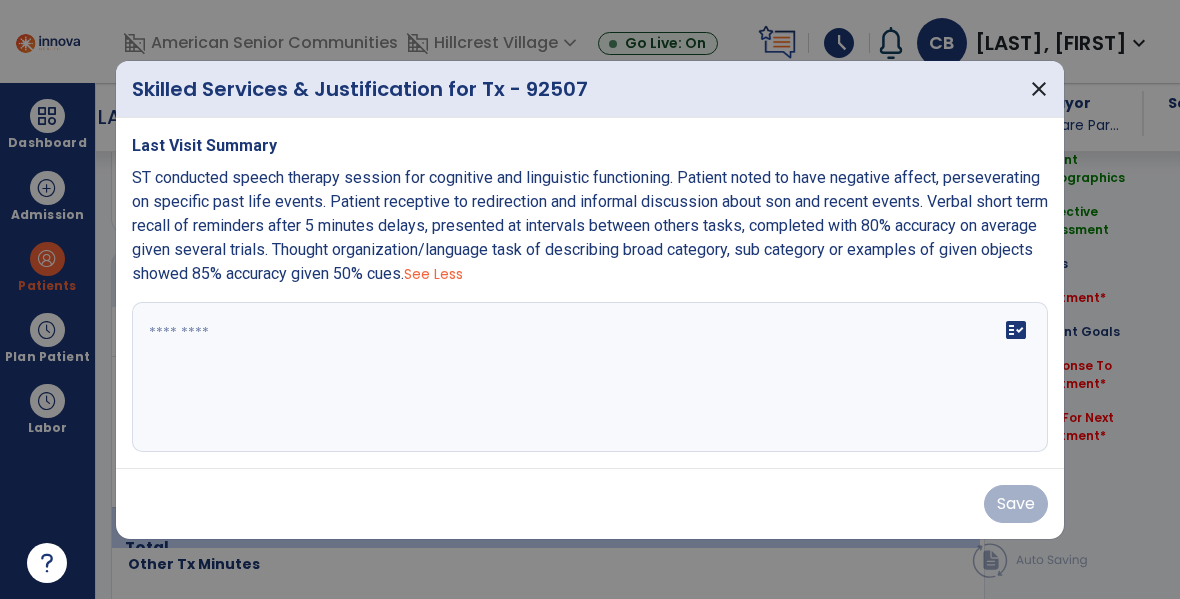 click on "ST conducted speech therapy session for cognitive and linguistic functioning. Patient noted to have negative affect, perseverating on specific past life events. Patient receptive to redirection and informal discussion about son and recent events. Verbal short term recall of reminders after 5 minutes delays, presented at intervals between others tasks, completed with 80% accuracy on average given several trials. Thought organization/language task of describing broad category, sub category or examples of given objects showed 85% accuracy given 50% cues." at bounding box center (590, 225) 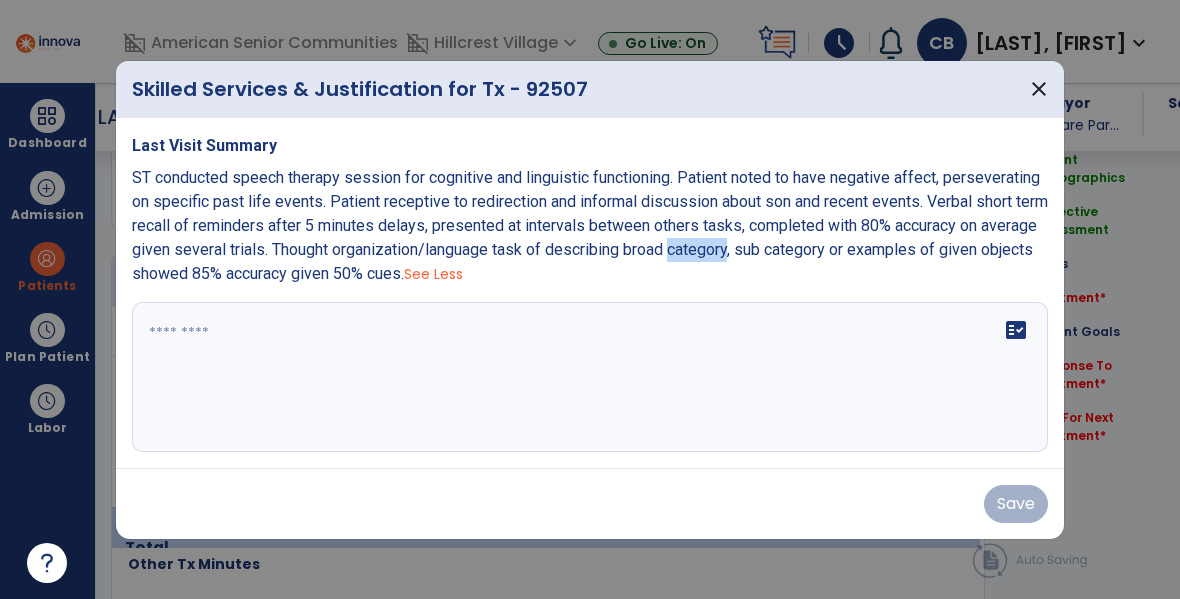 click on "ST conducted speech therapy session for cognitive and linguistic functioning. Patient noted to have negative affect, perseverating on specific past life events. Patient receptive to redirection and informal discussion about son and recent events. Verbal short term recall of reminders after 5 minutes delays, presented at intervals between others tasks, completed with 80% accuracy on average given several trials. Thought organization/language task of describing broad category, sub category or examples of given objects showed 85% accuracy given 50% cues." at bounding box center [590, 225] 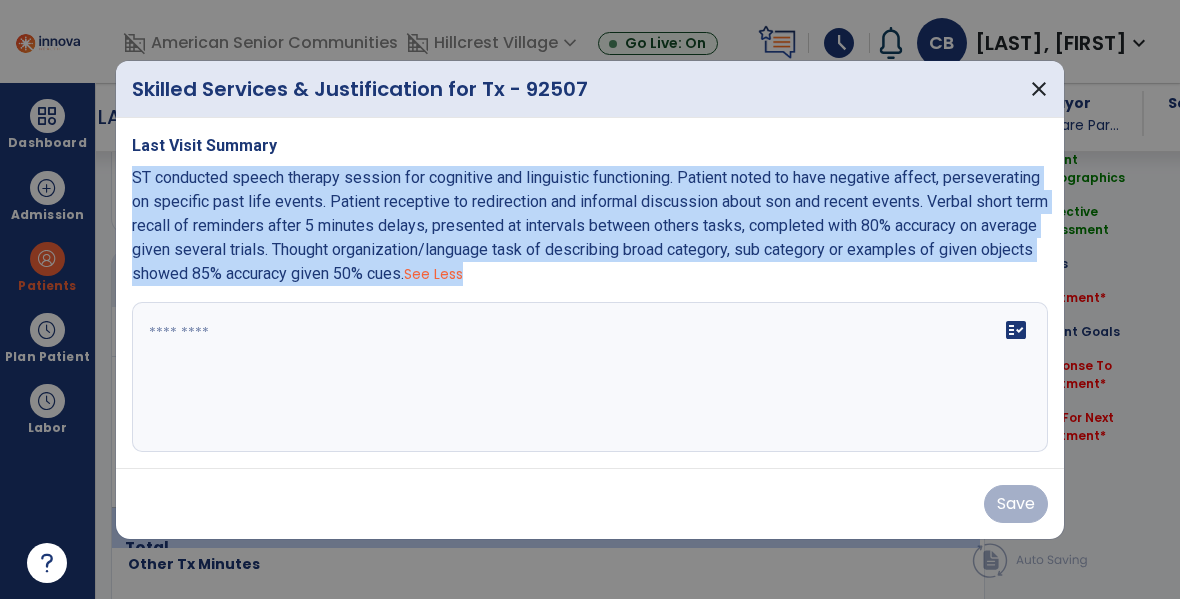 copy on "ST conducted speech therapy session for cognitive and linguistic functioning. Patient noted to have negative affect, perseverating on specific past life events. Patient receptive to redirection and informal discussion about son and recent events. Verbal short term recall of reminders after 5 minutes delays, presented at intervals between others tasks, completed with 80% accuracy on average given several trials. Thought organization/language task of describing broad category, sub category or examples of given objects showed 85% accuracy given 50% cues.   See [LAST]" 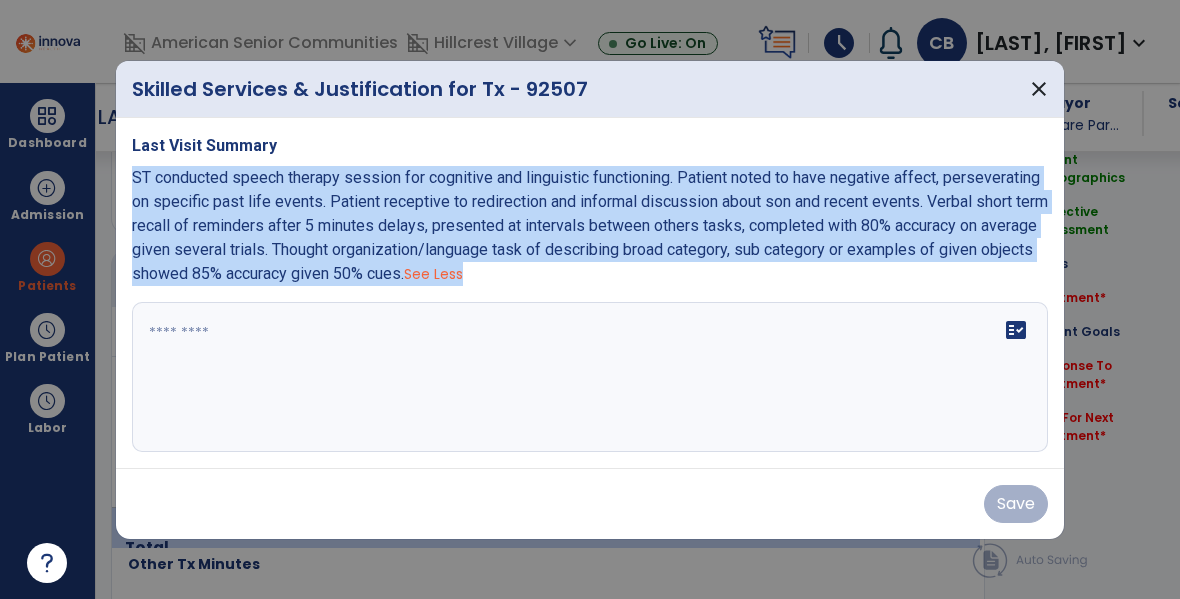 click on "fact_check" at bounding box center [590, 377] 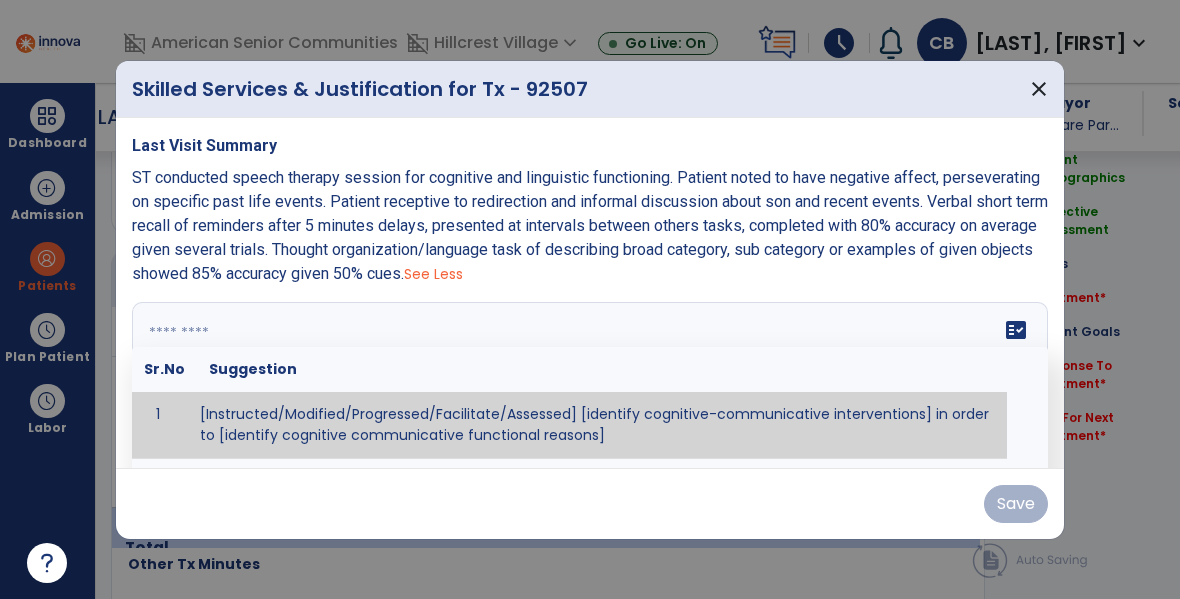 paste on "**********" 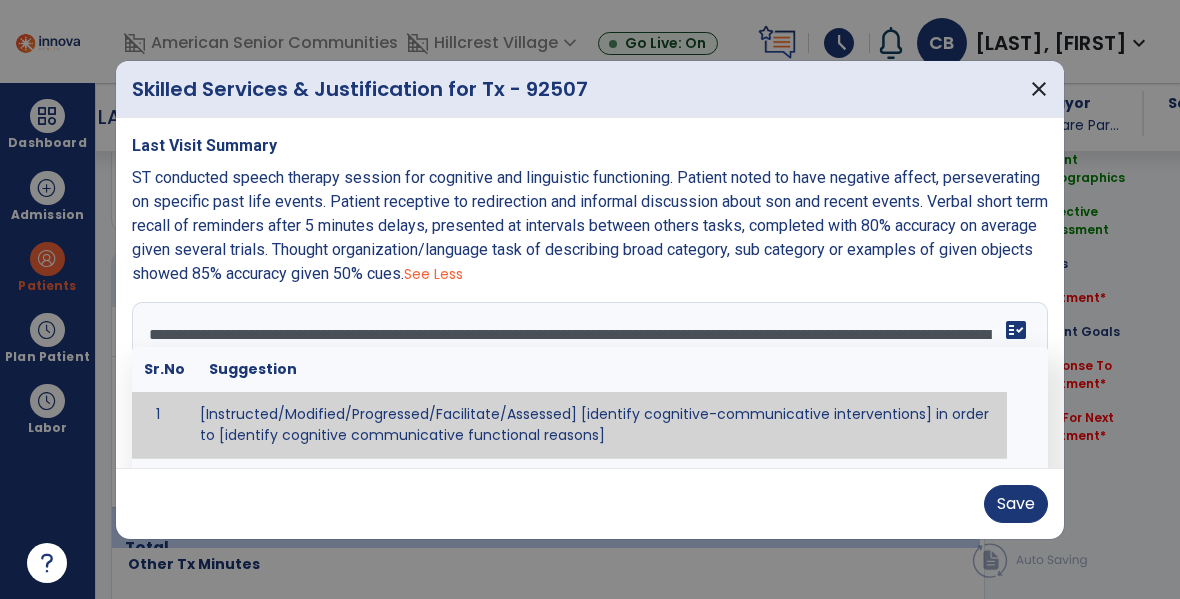 scroll, scrollTop: 64, scrollLeft: 0, axis: vertical 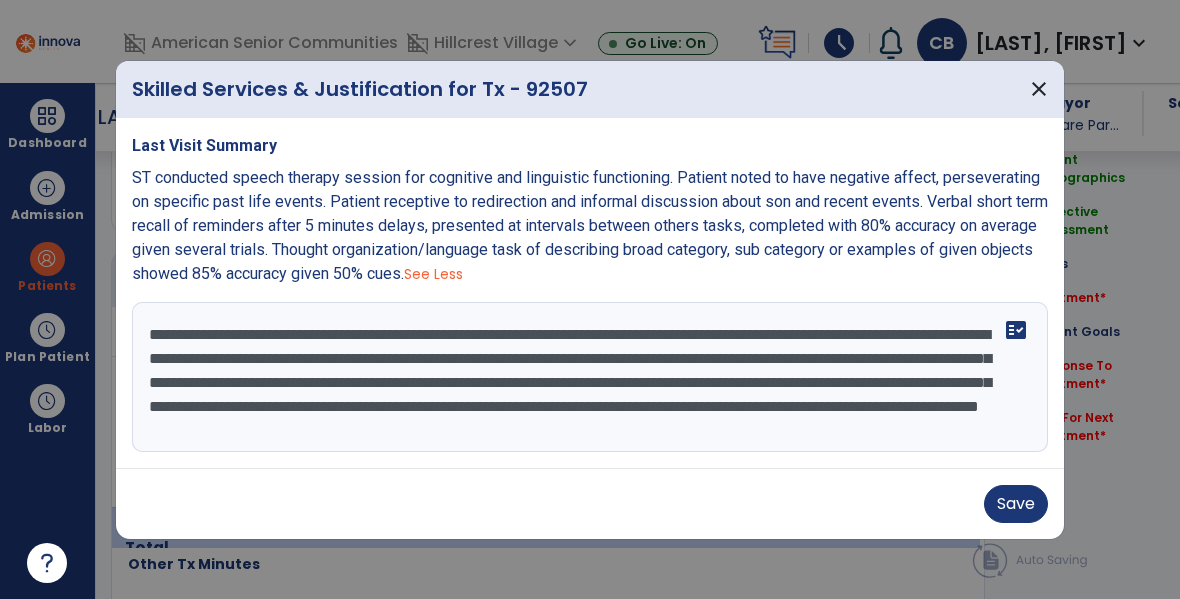 type on "**********" 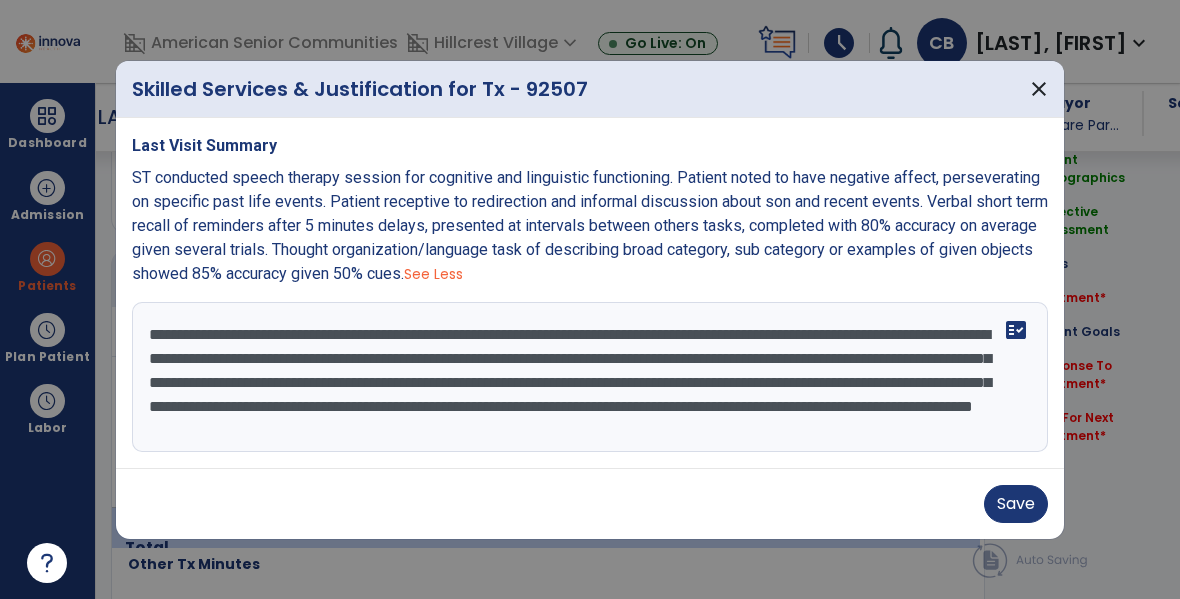 type 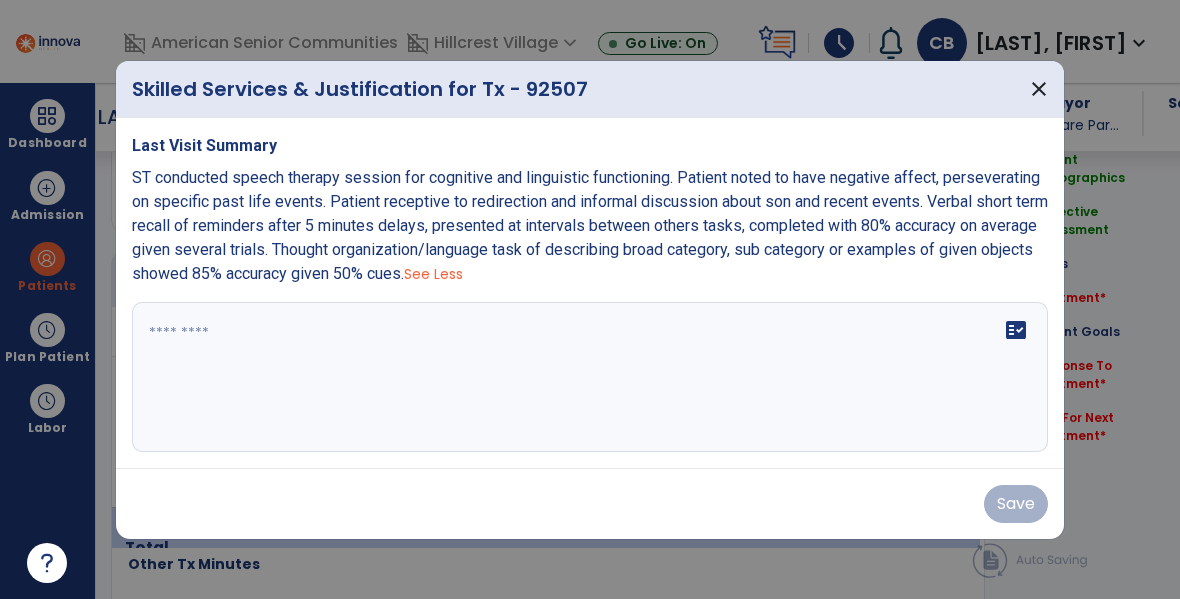scroll, scrollTop: 0, scrollLeft: 0, axis: both 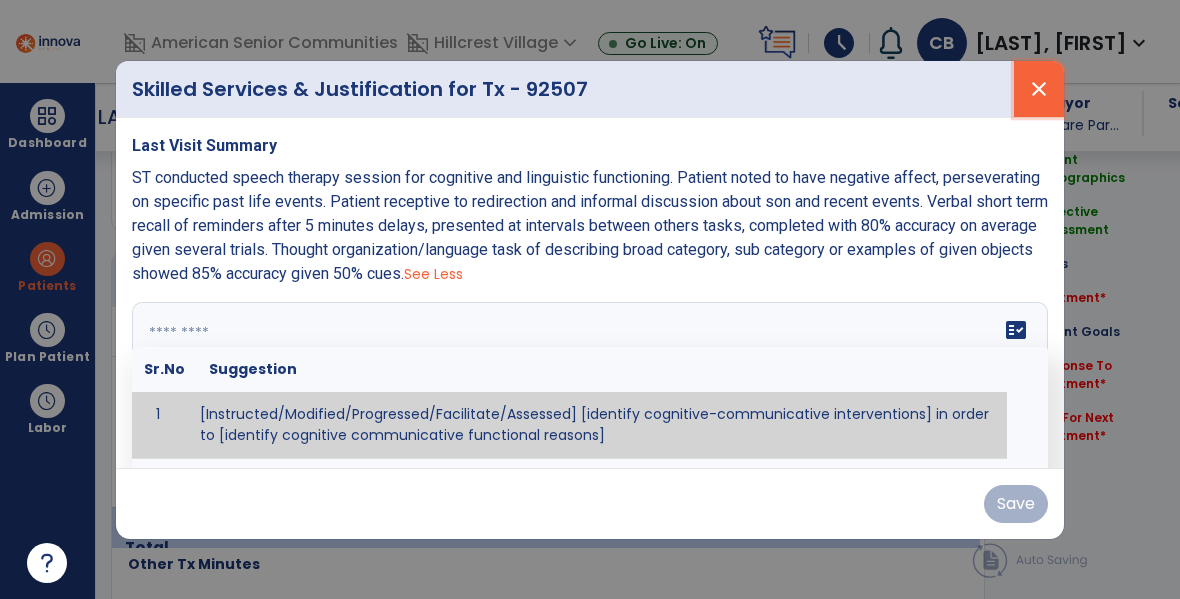 click on "close" at bounding box center (1039, 89) 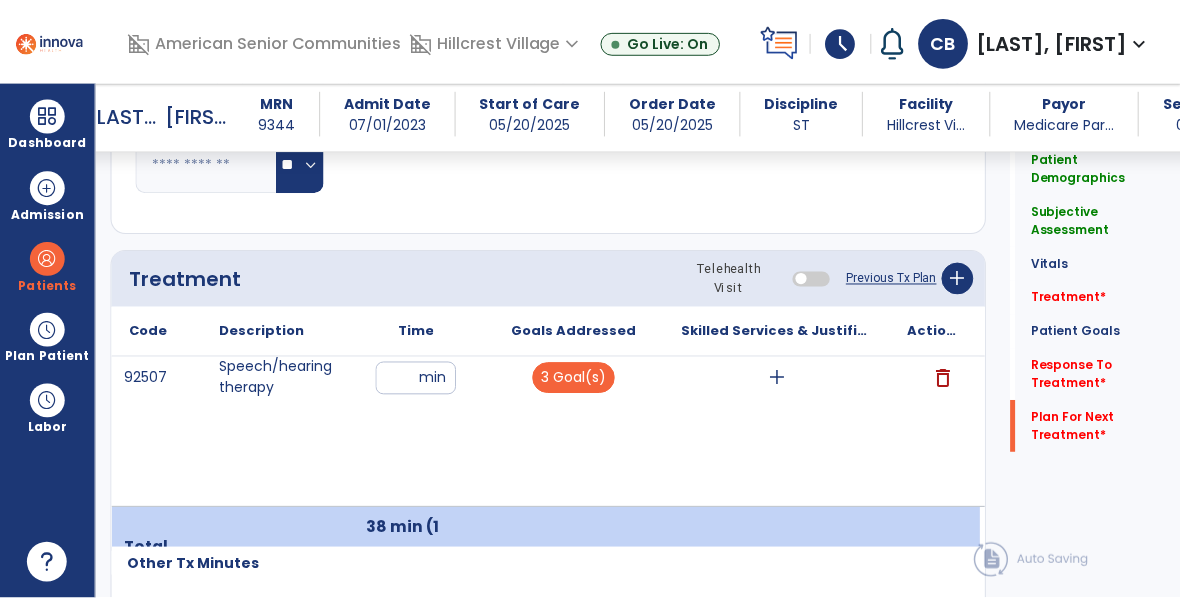 scroll, scrollTop: 3042, scrollLeft: 0, axis: vertical 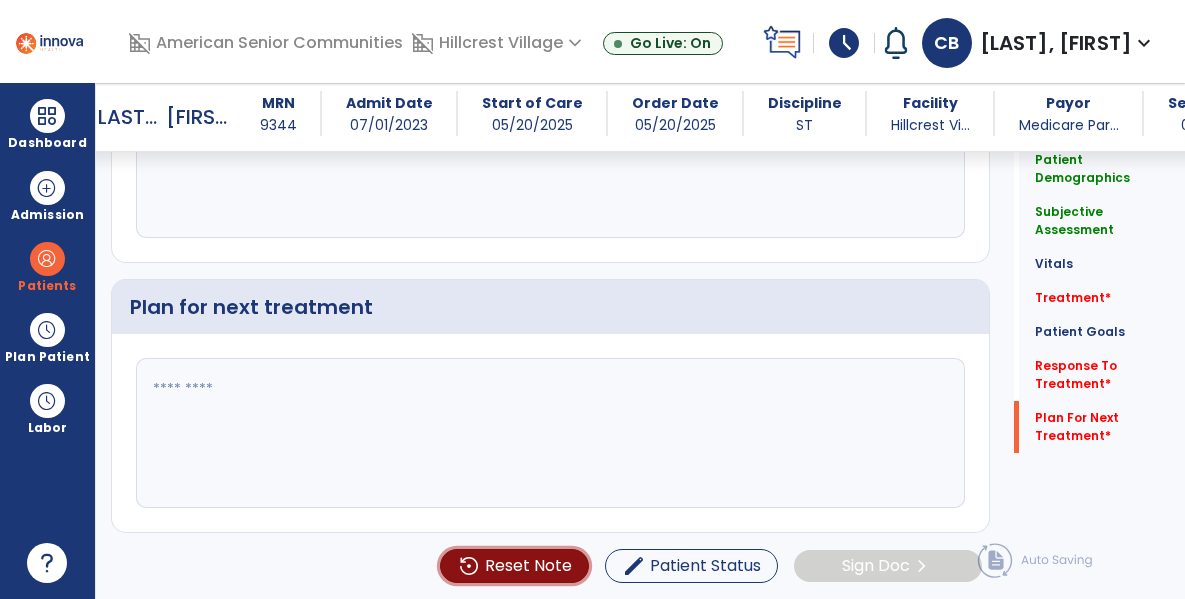 click on "Reset Note" 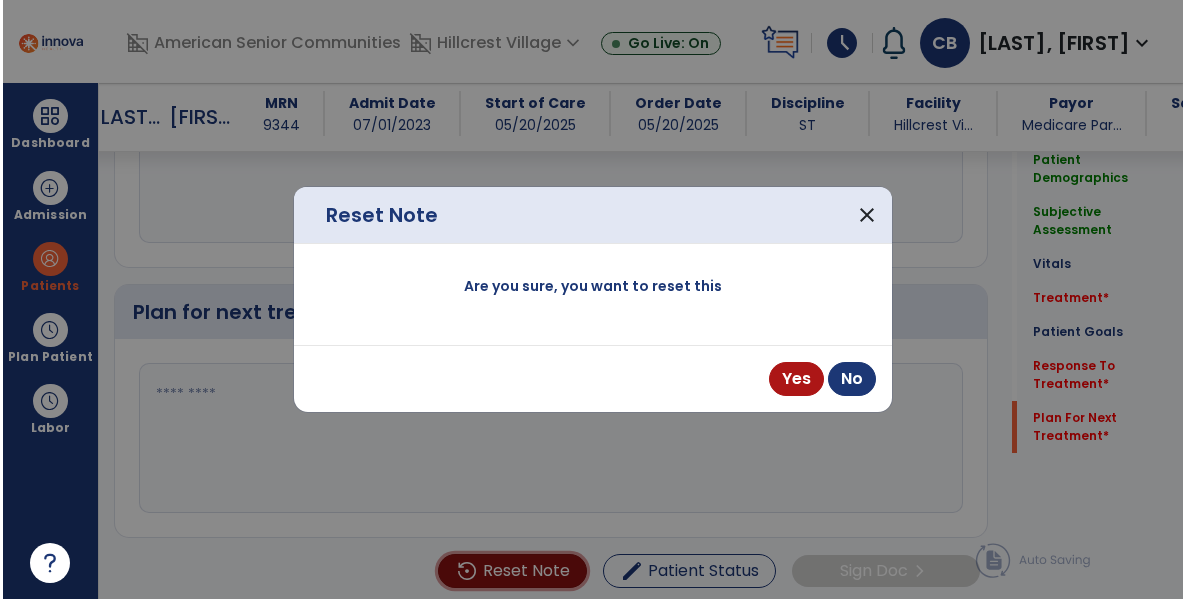 scroll, scrollTop: 3042, scrollLeft: 0, axis: vertical 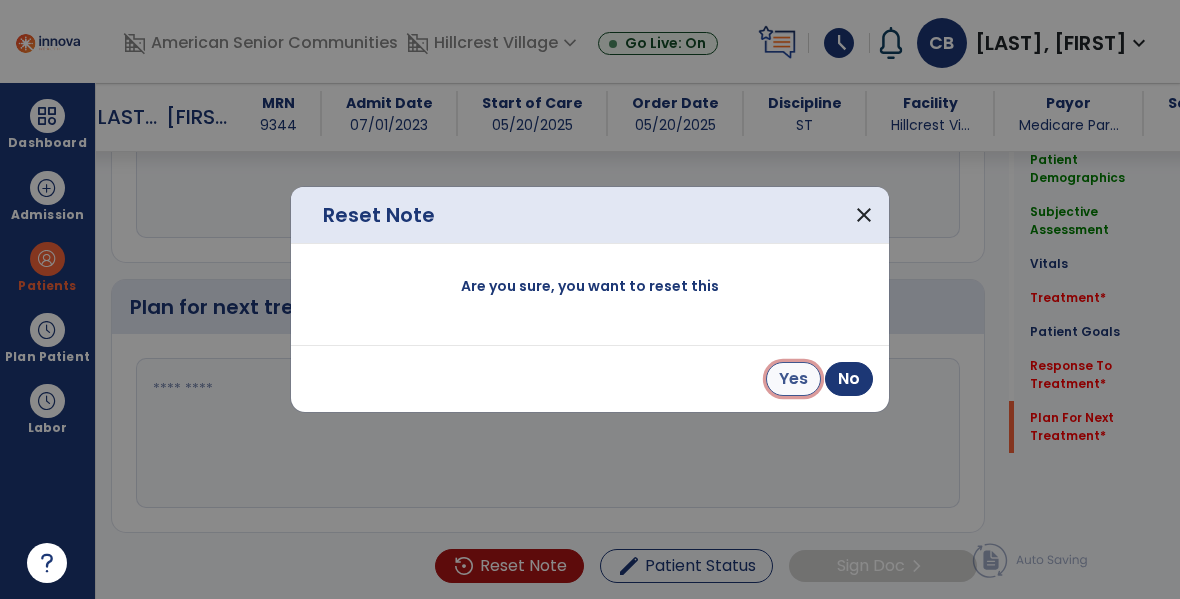 click on "Yes" at bounding box center (793, 379) 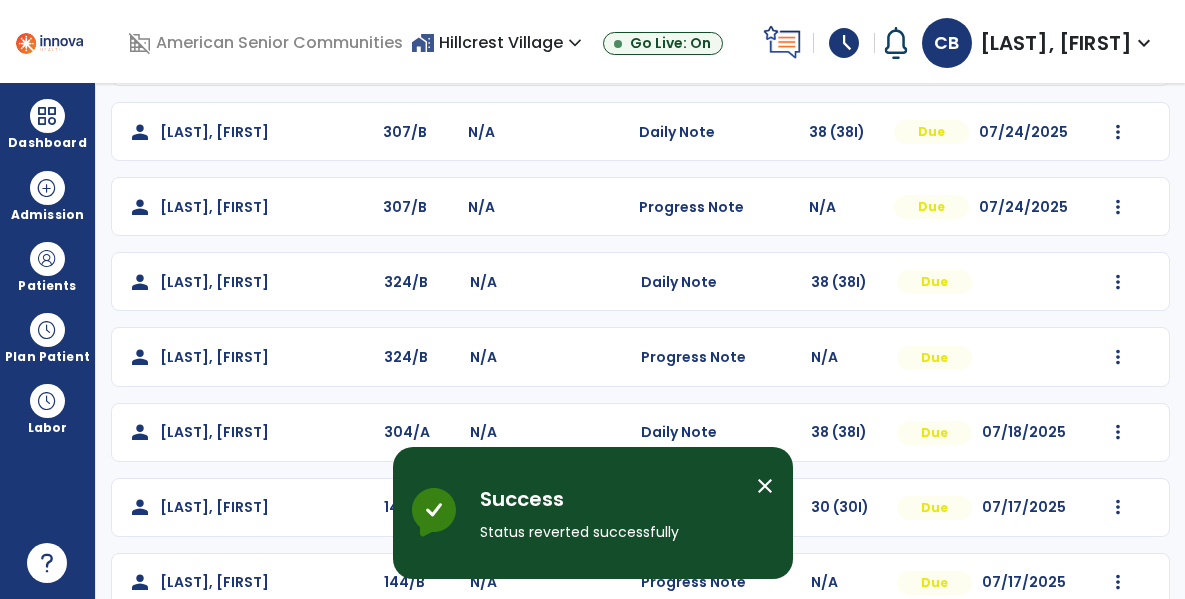 scroll, scrollTop: 969, scrollLeft: 0, axis: vertical 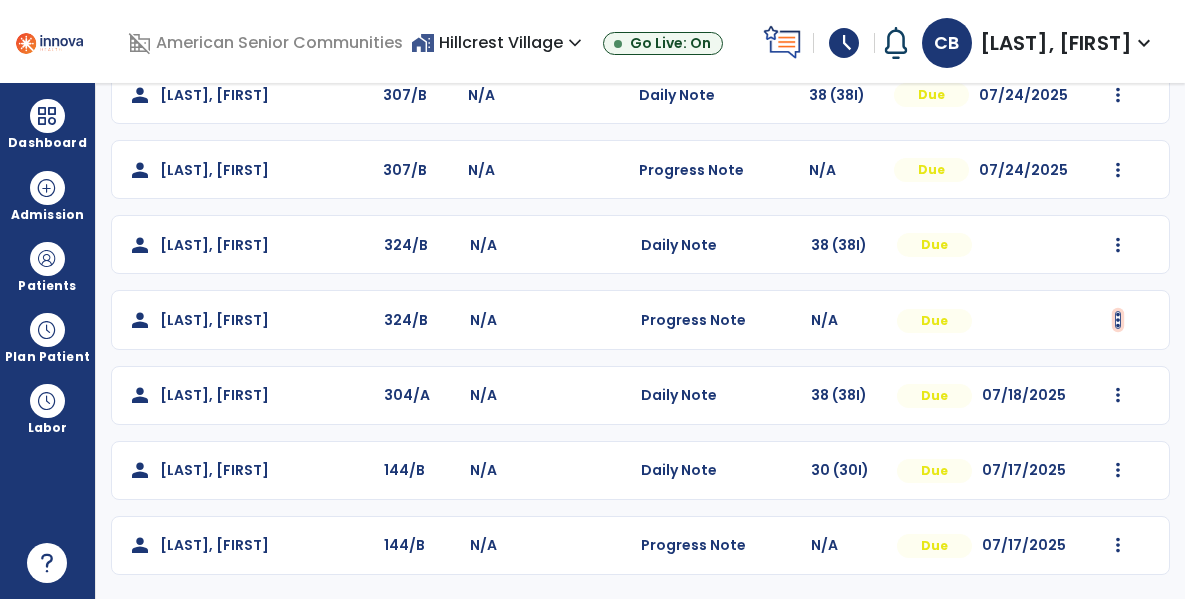 click at bounding box center (1118, -657) 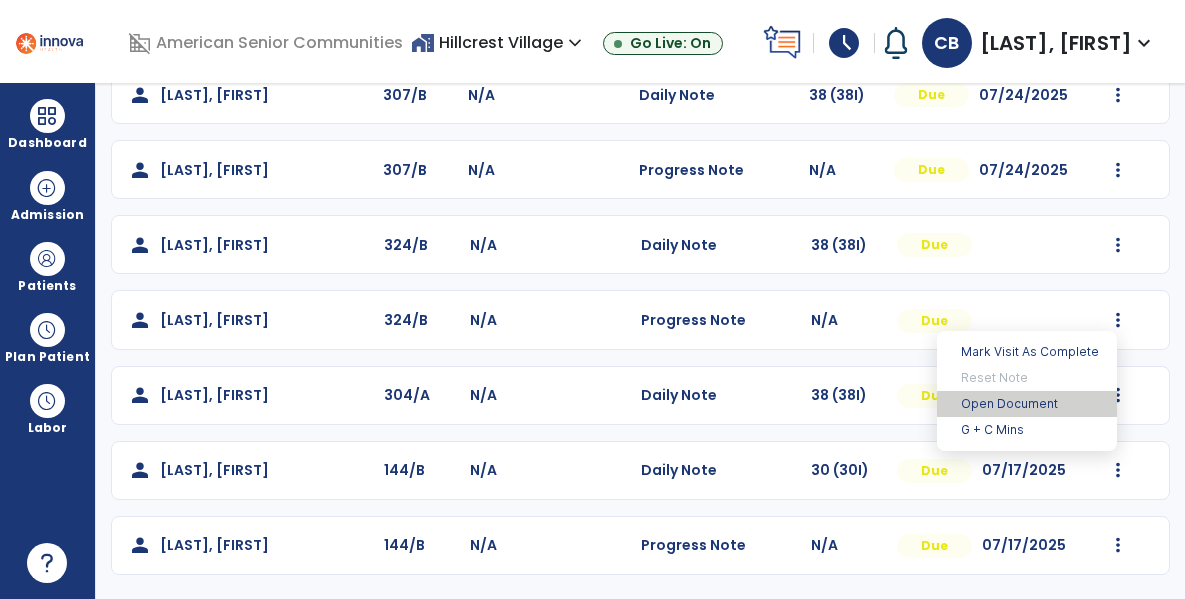click on "Open Document" at bounding box center [1027, 404] 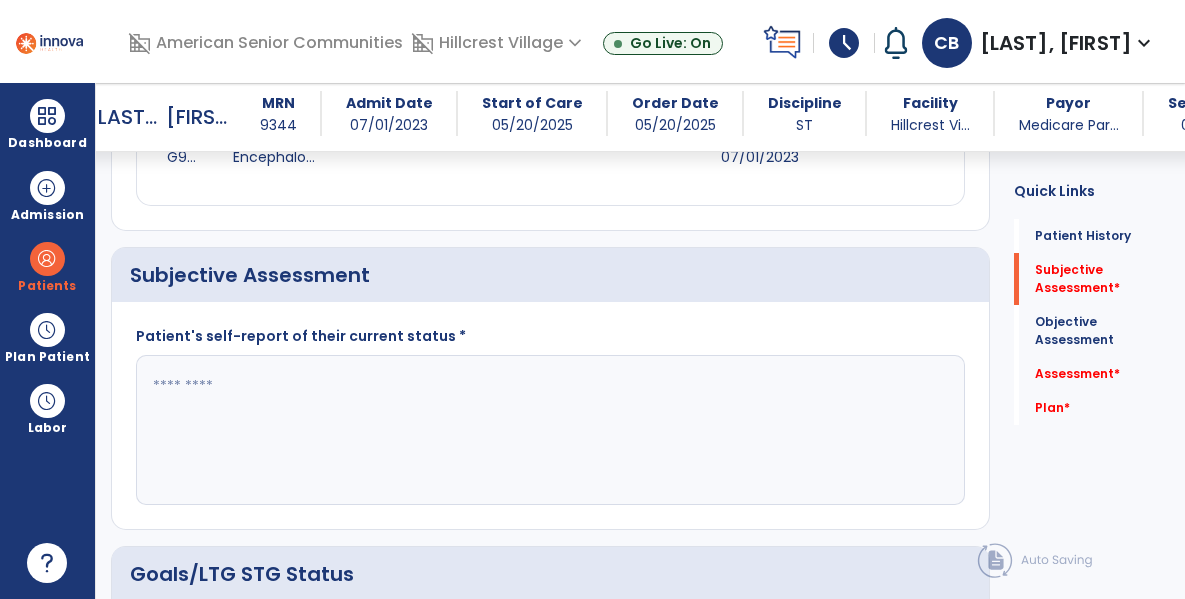 scroll, scrollTop: 425, scrollLeft: 0, axis: vertical 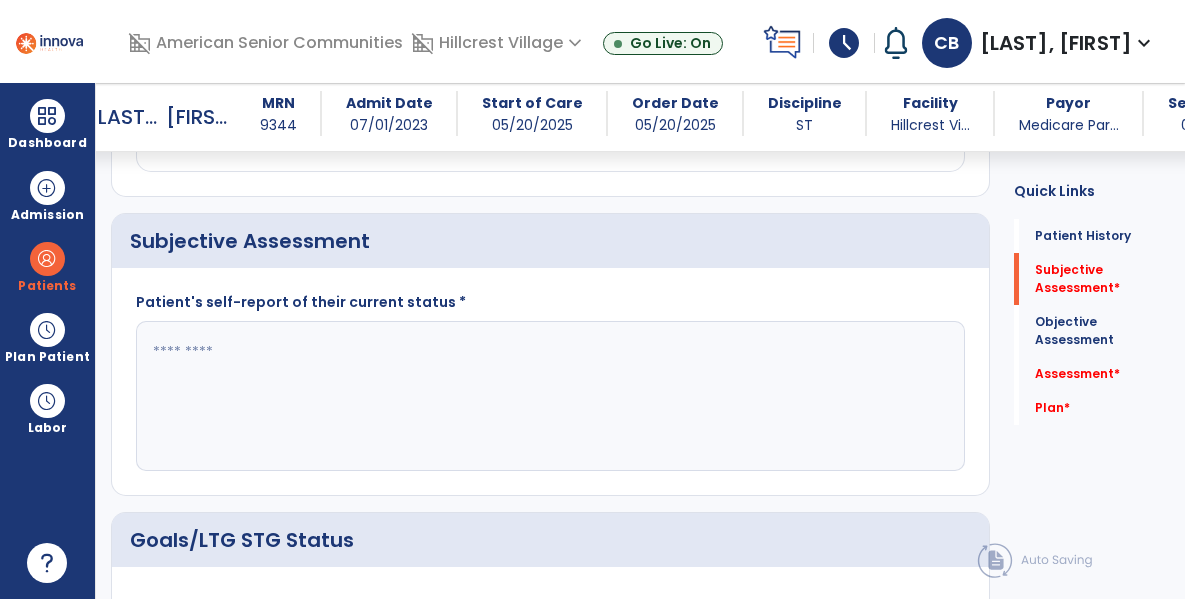 click 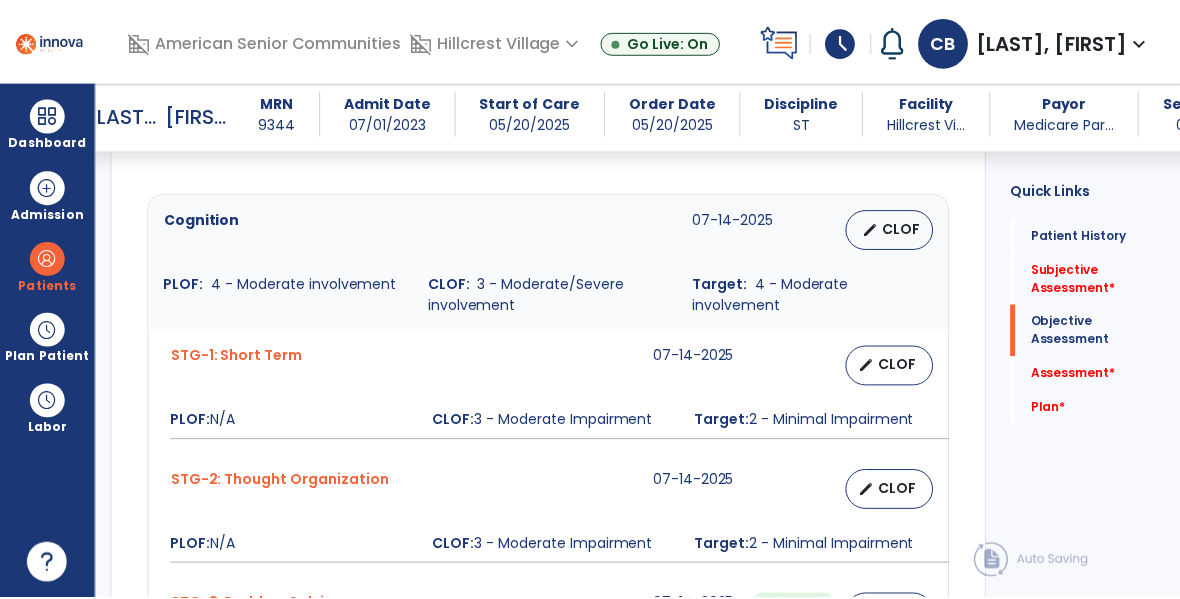 scroll, scrollTop: 863, scrollLeft: 0, axis: vertical 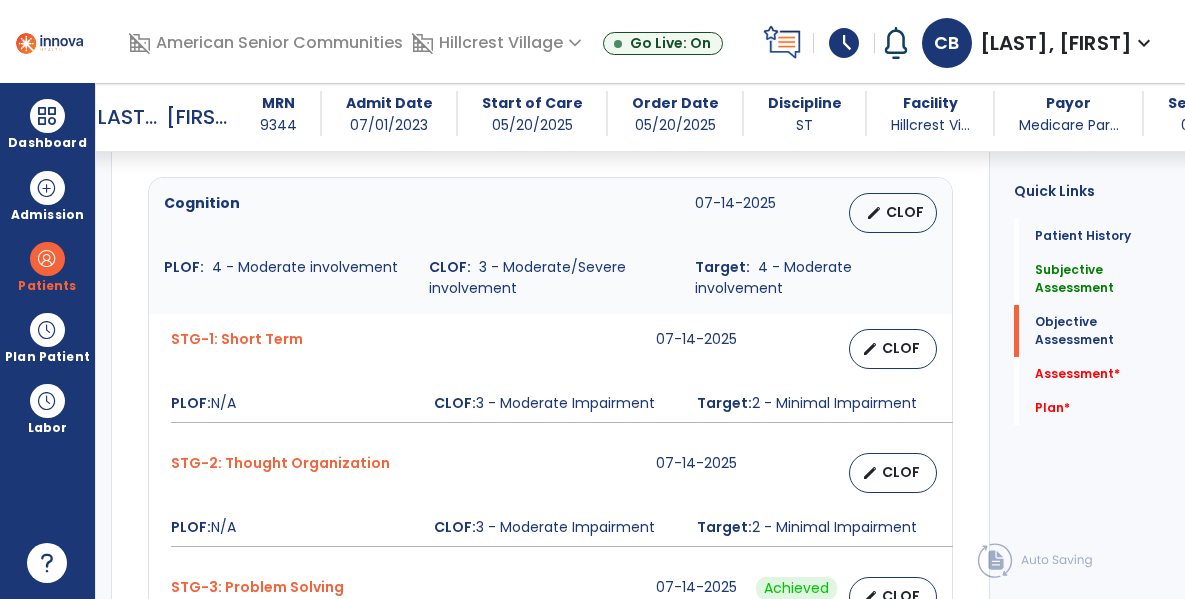 type on "**********" 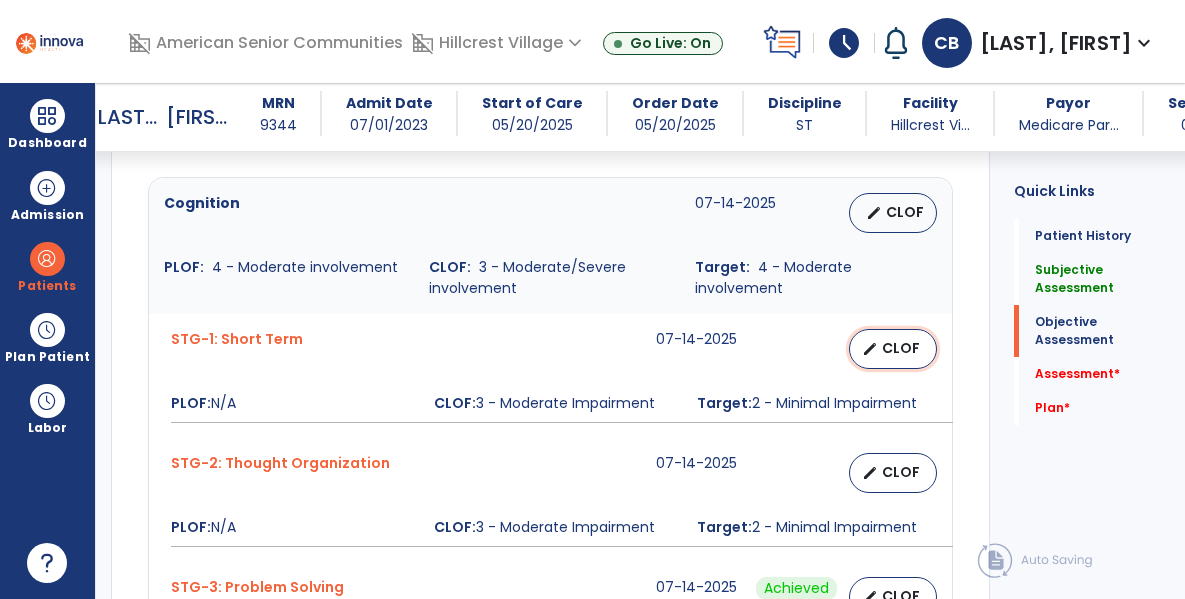 click on "edit   CLOF" at bounding box center (893, 349) 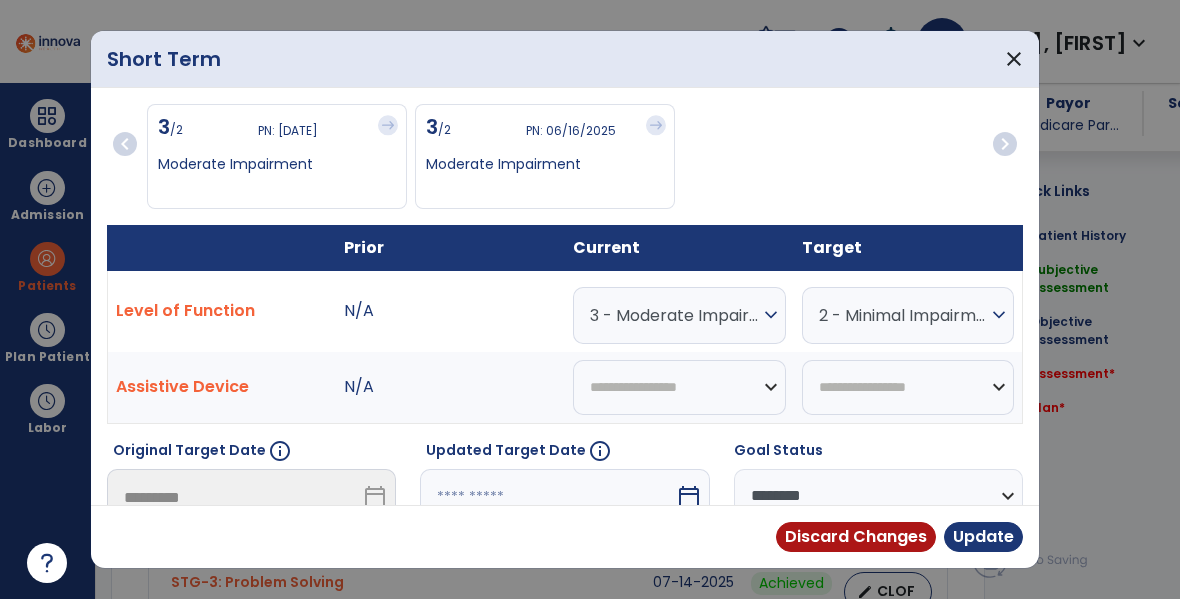 scroll, scrollTop: 863, scrollLeft: 0, axis: vertical 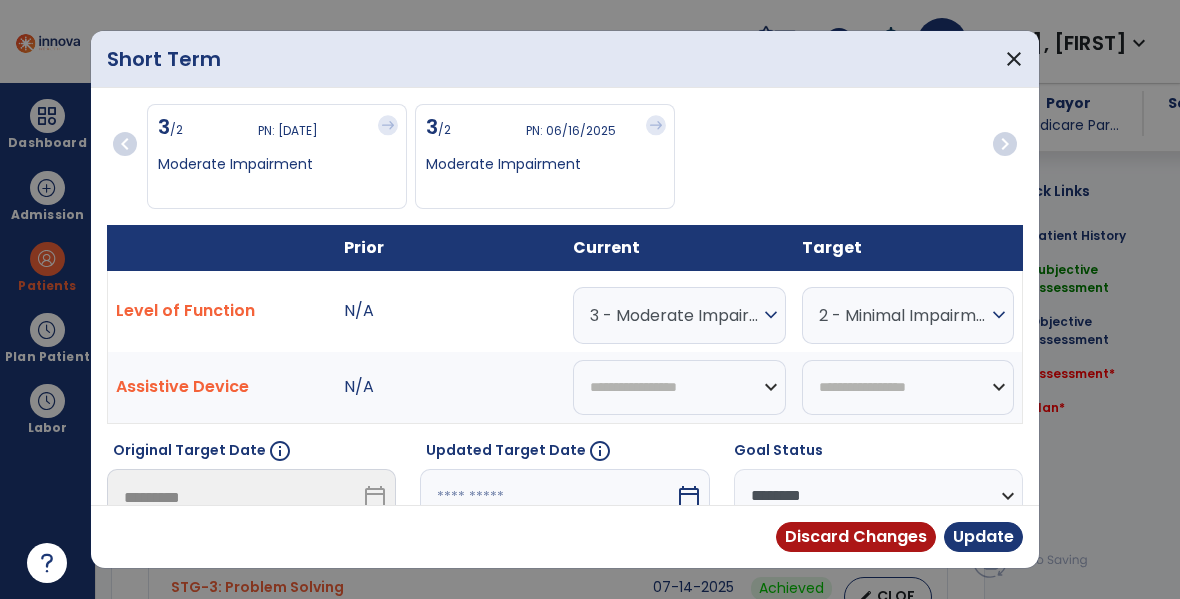 click on "3 - Moderate Impairment" at bounding box center [674, 315] 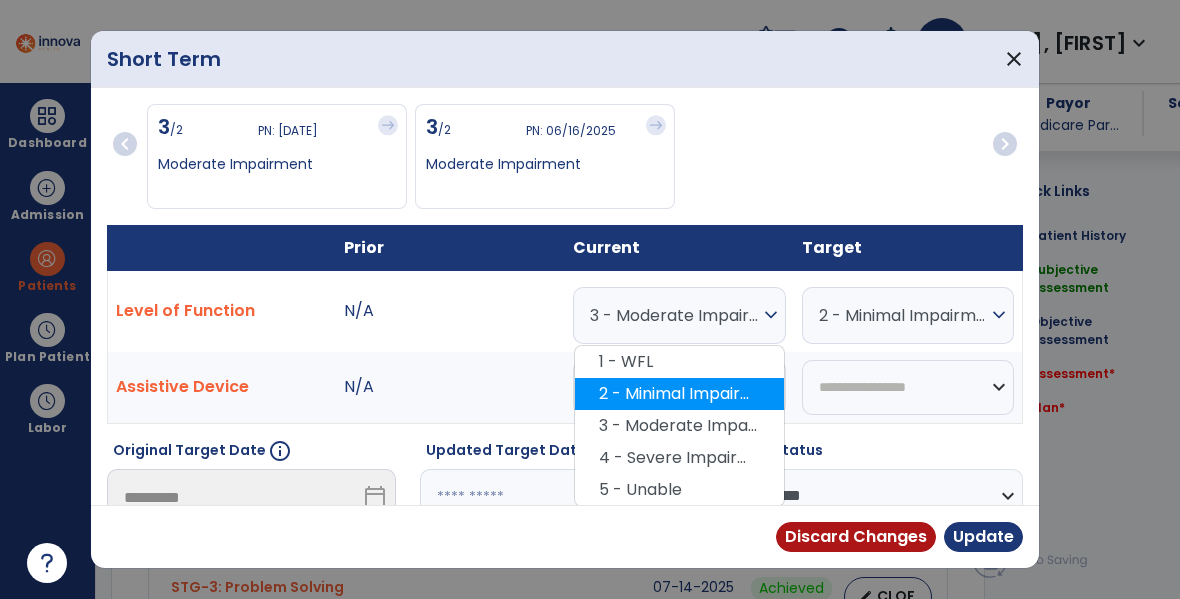 click on "2 - Minimal Impairment" at bounding box center (679, 394) 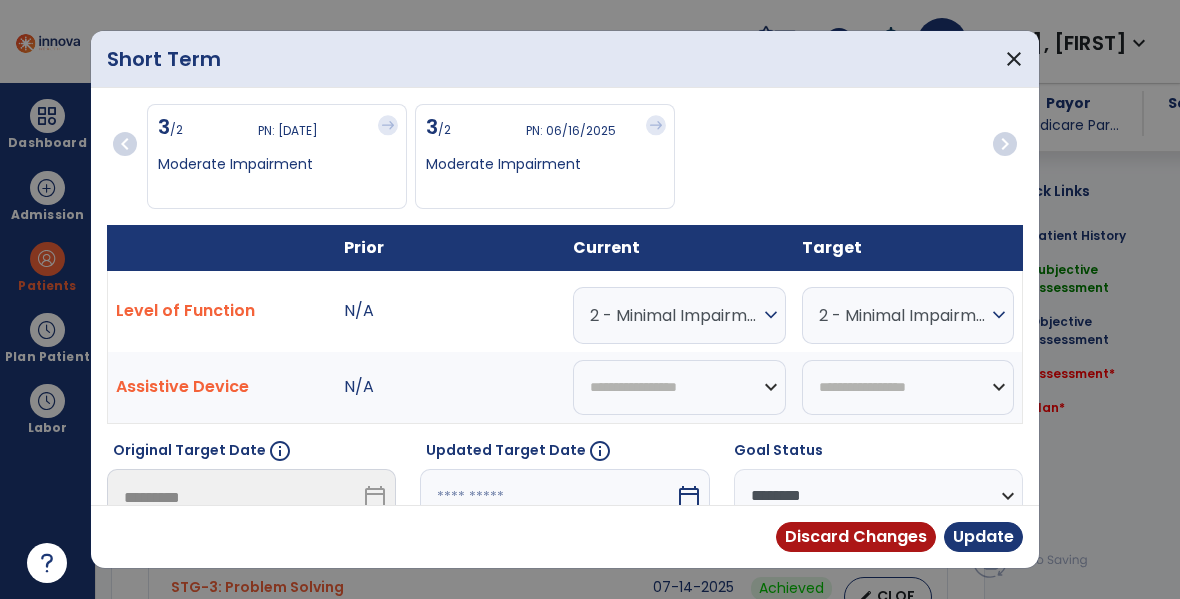 click on "**********" at bounding box center [878, 496] 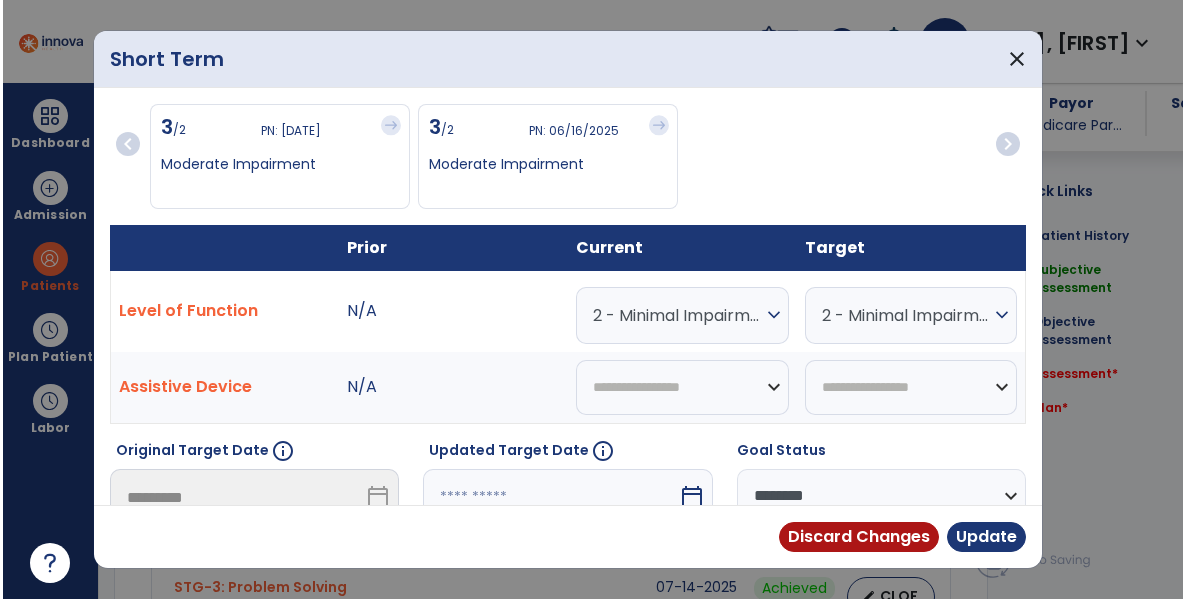 scroll, scrollTop: 19, scrollLeft: 0, axis: vertical 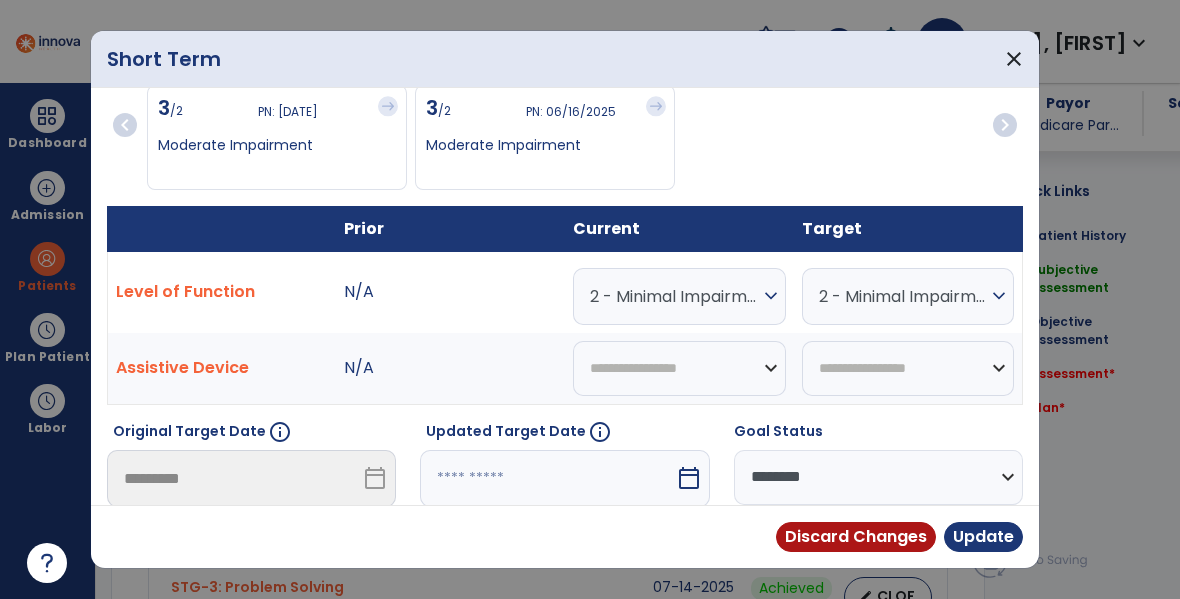 select on "********" 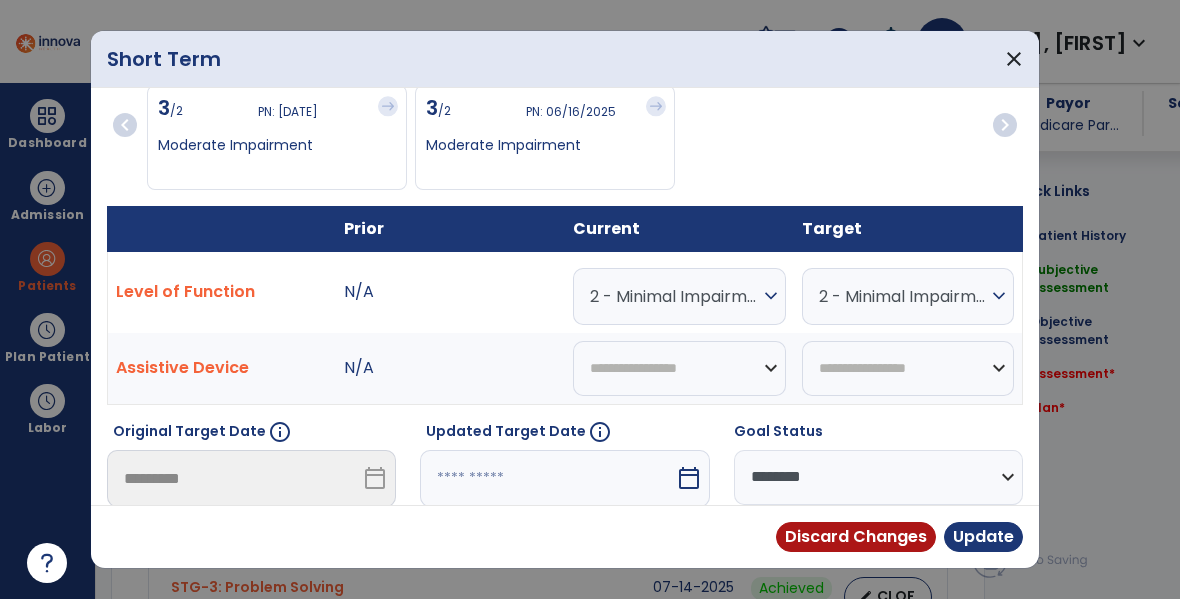 click on "**********" at bounding box center [878, 477] 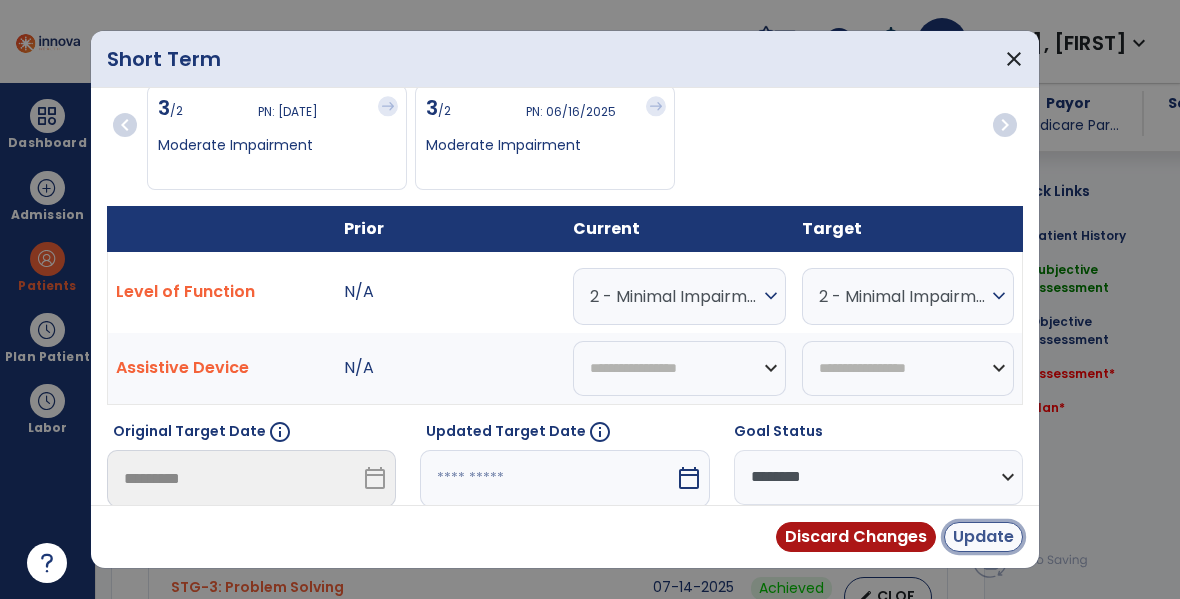 click on "Update" at bounding box center [983, 537] 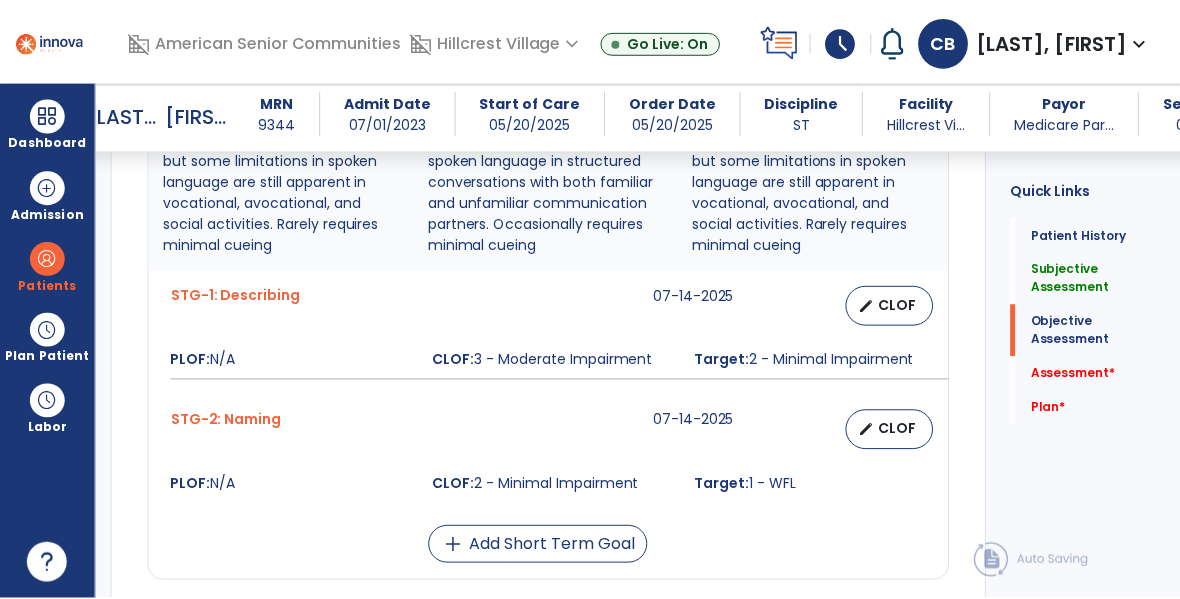 scroll, scrollTop: 1615, scrollLeft: 0, axis: vertical 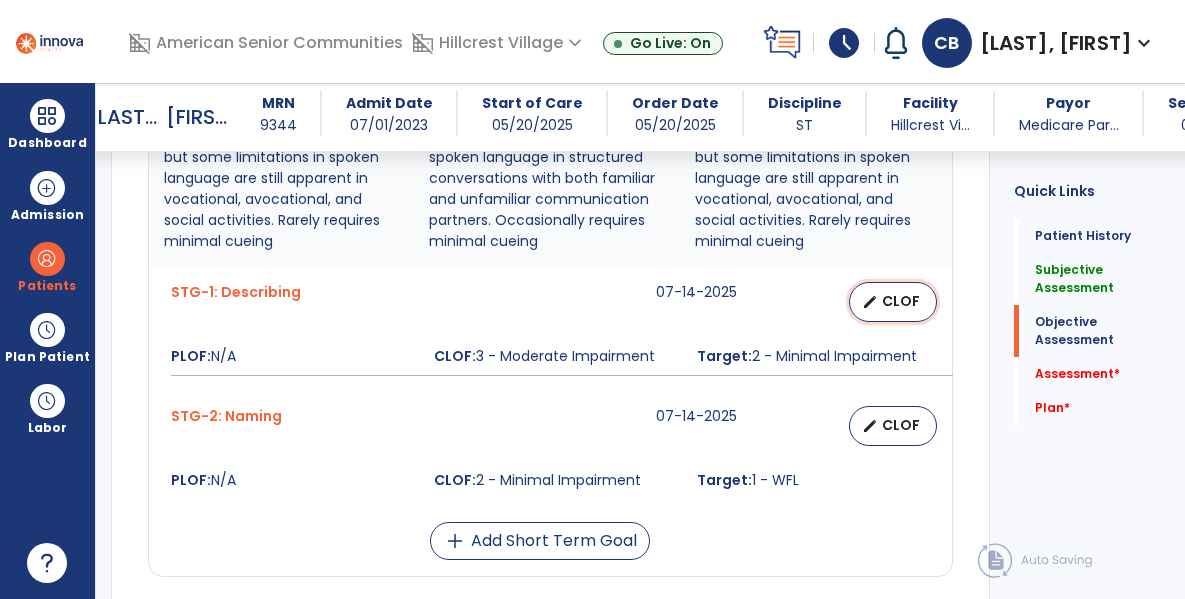 click on "CLOF" at bounding box center [901, 301] 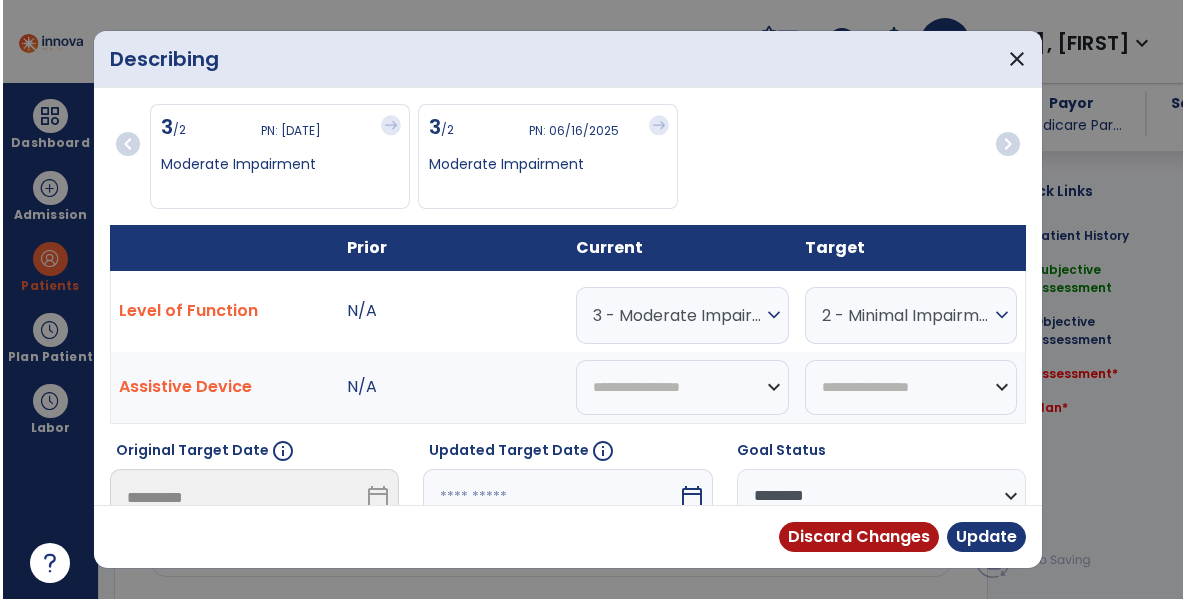 scroll, scrollTop: 1615, scrollLeft: 0, axis: vertical 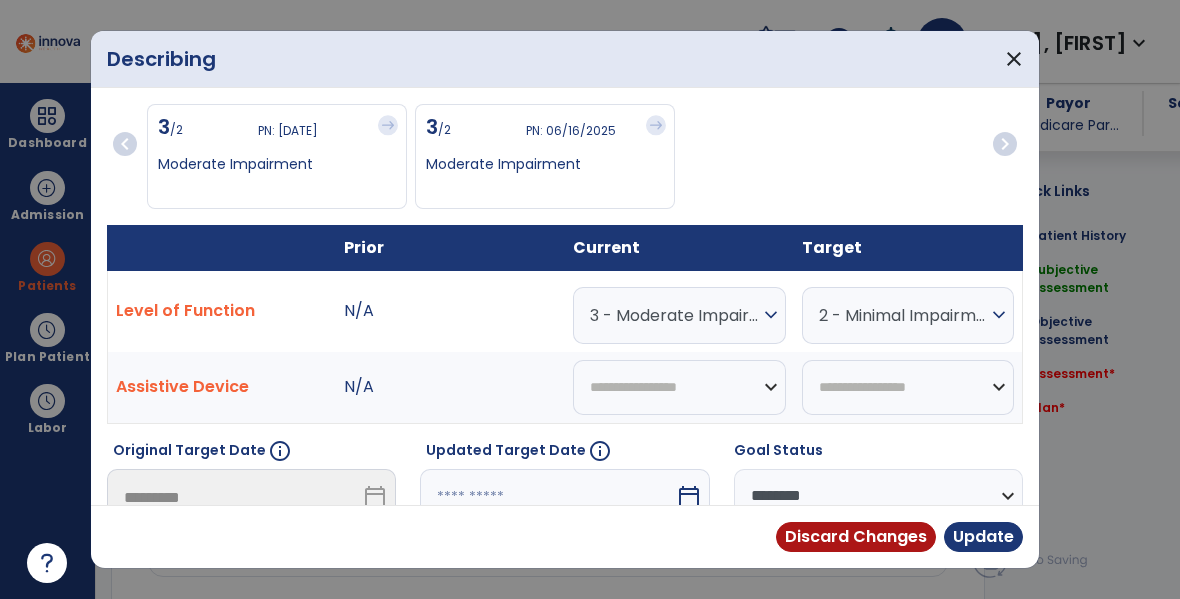 click on "expand_more" at bounding box center [771, 315] 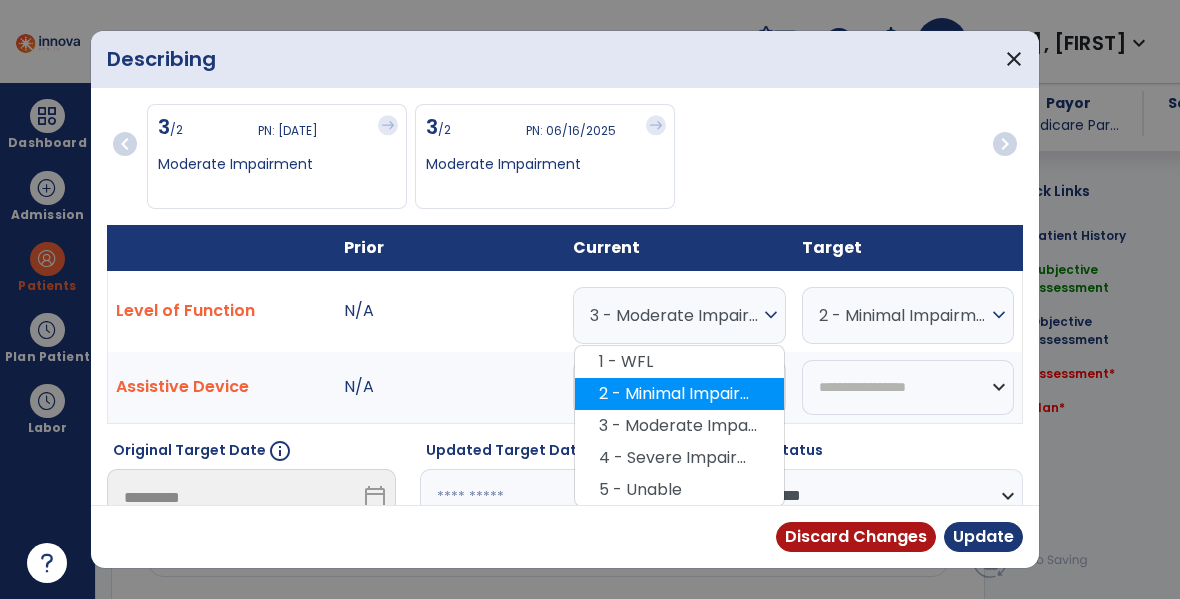click on "2 - Minimal Impairment" at bounding box center [679, 394] 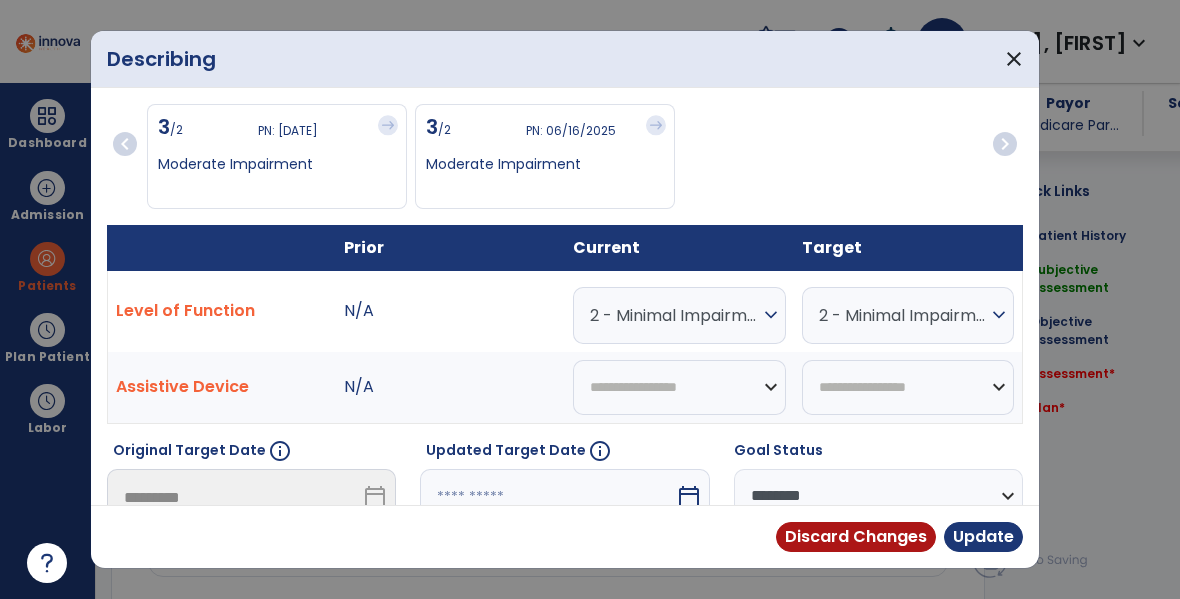 click on "2 - Minimal Impairment" at bounding box center [903, 315] 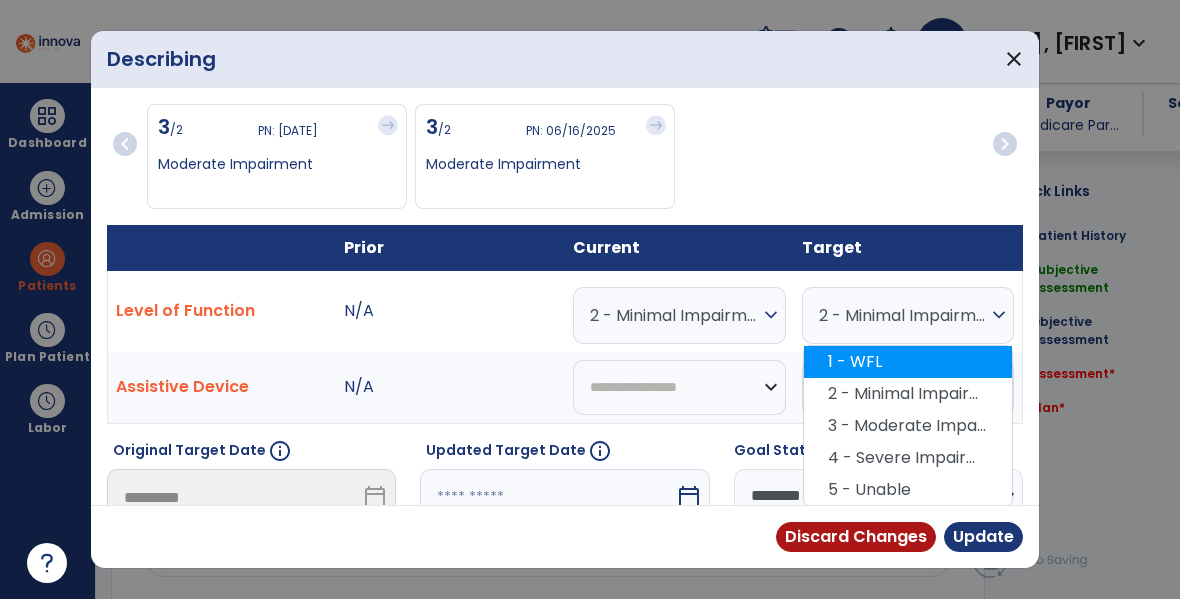 click on "1 - WFL" at bounding box center [908, 362] 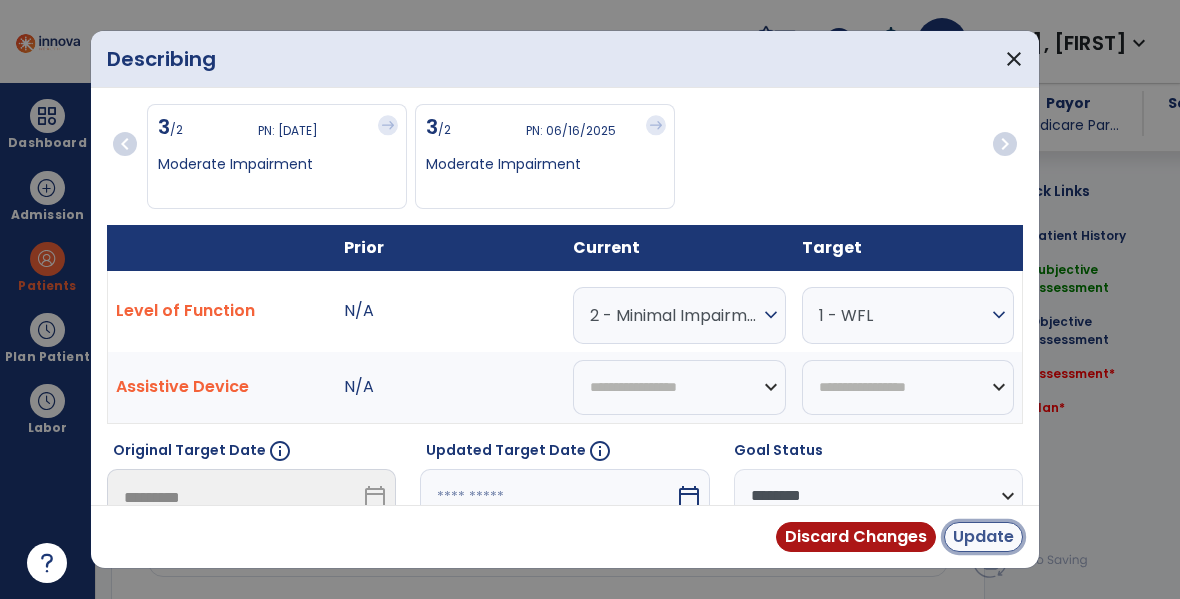 click on "Update" at bounding box center (983, 537) 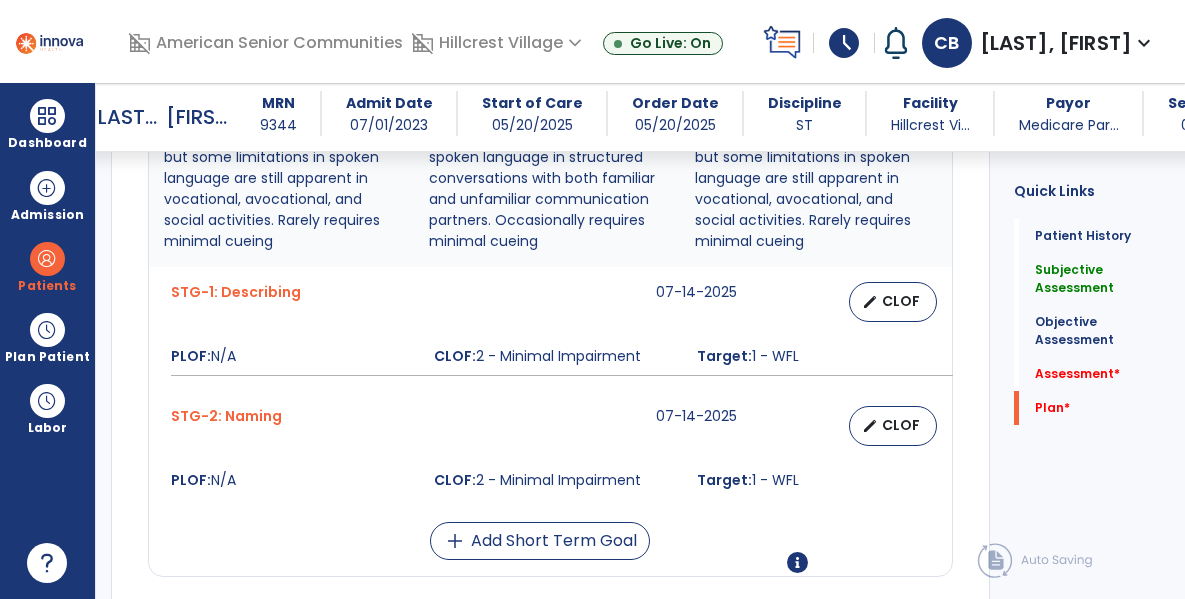 scroll, scrollTop: 2320, scrollLeft: 0, axis: vertical 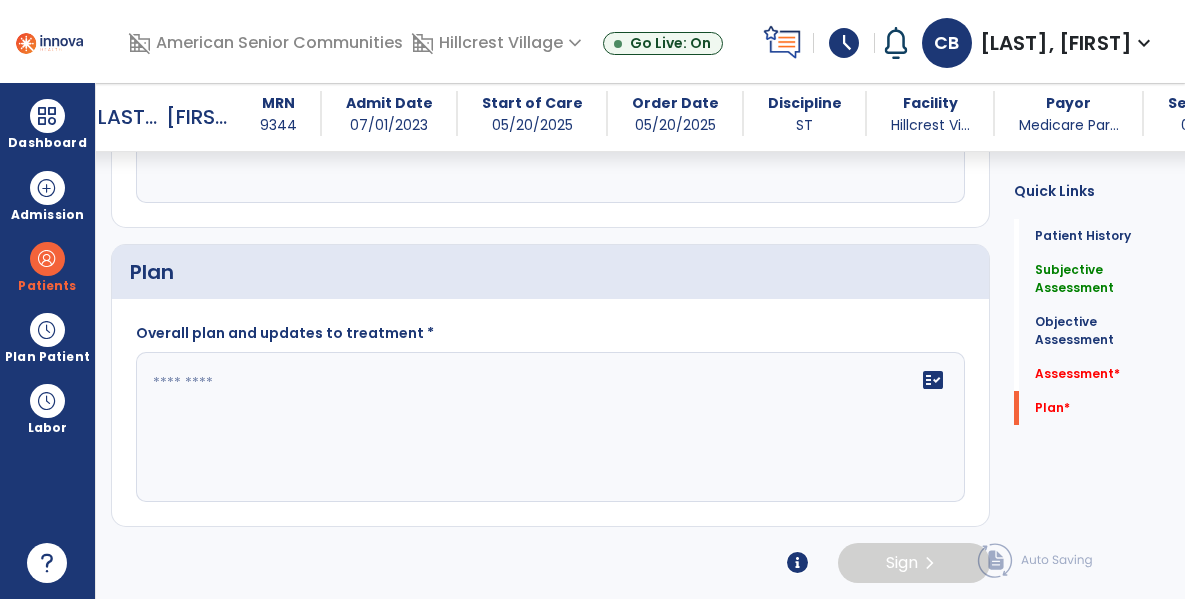 click 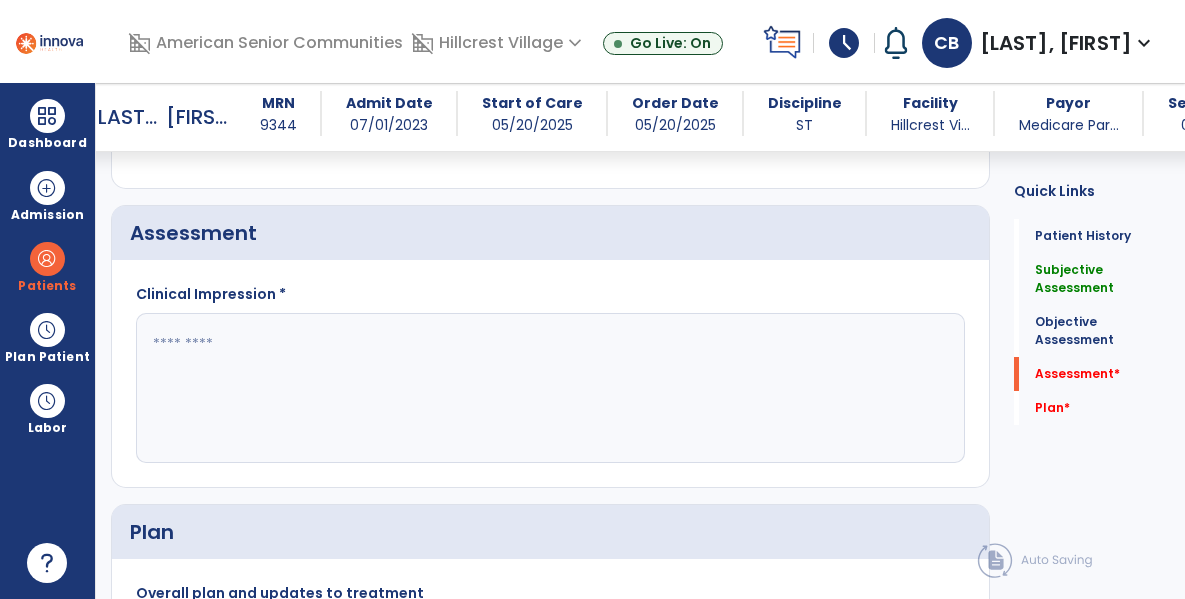 scroll, scrollTop: 2039, scrollLeft: 0, axis: vertical 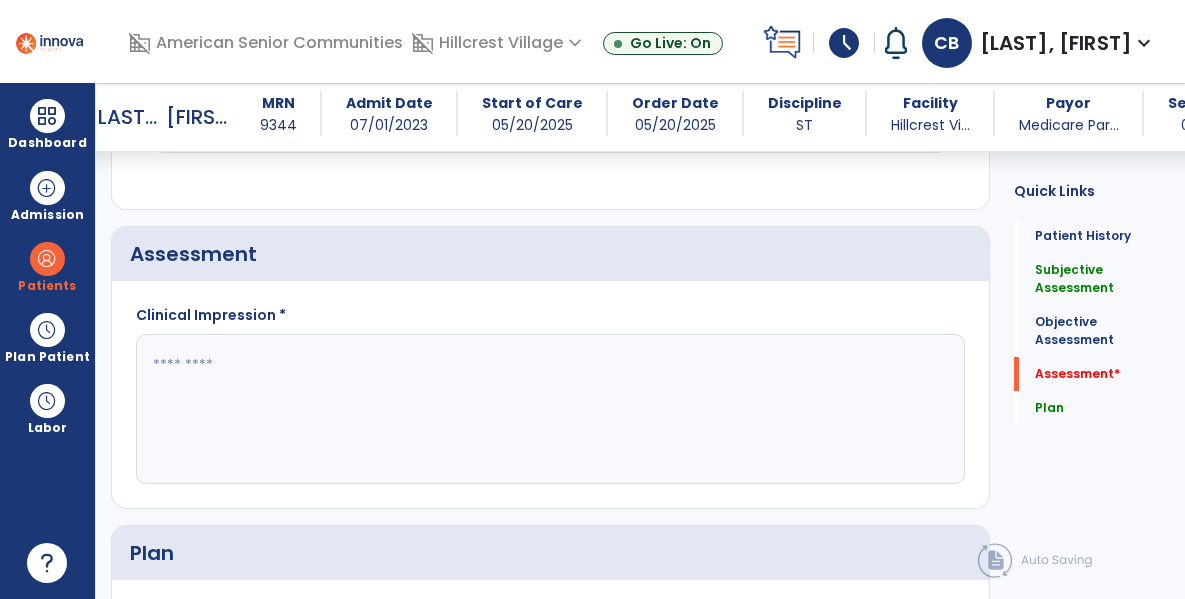 type on "**********" 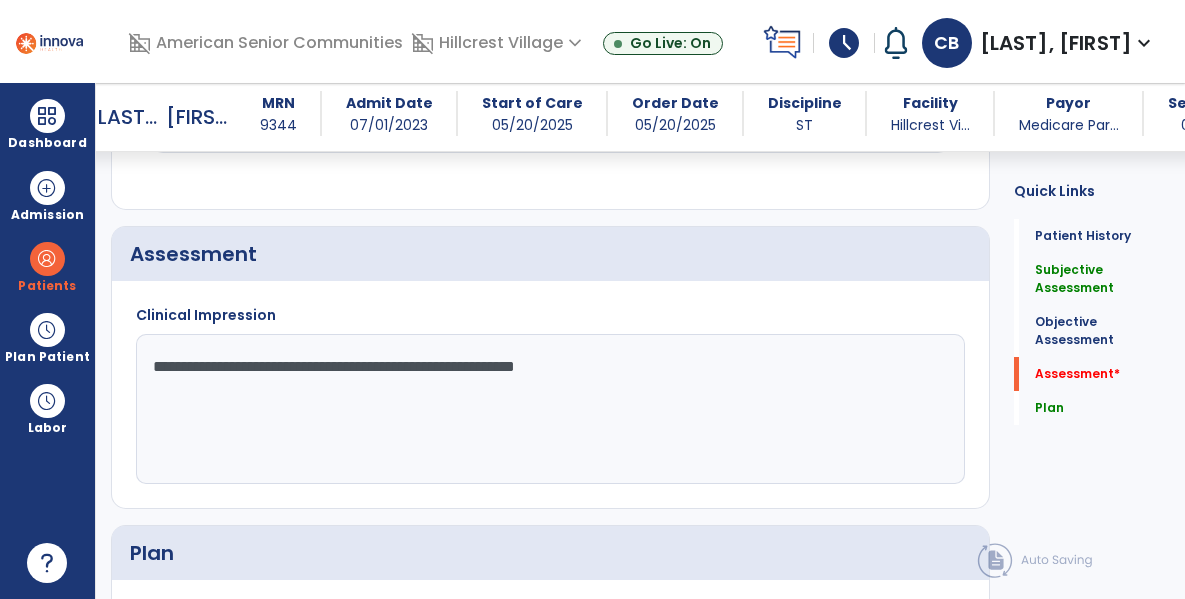type on "**********" 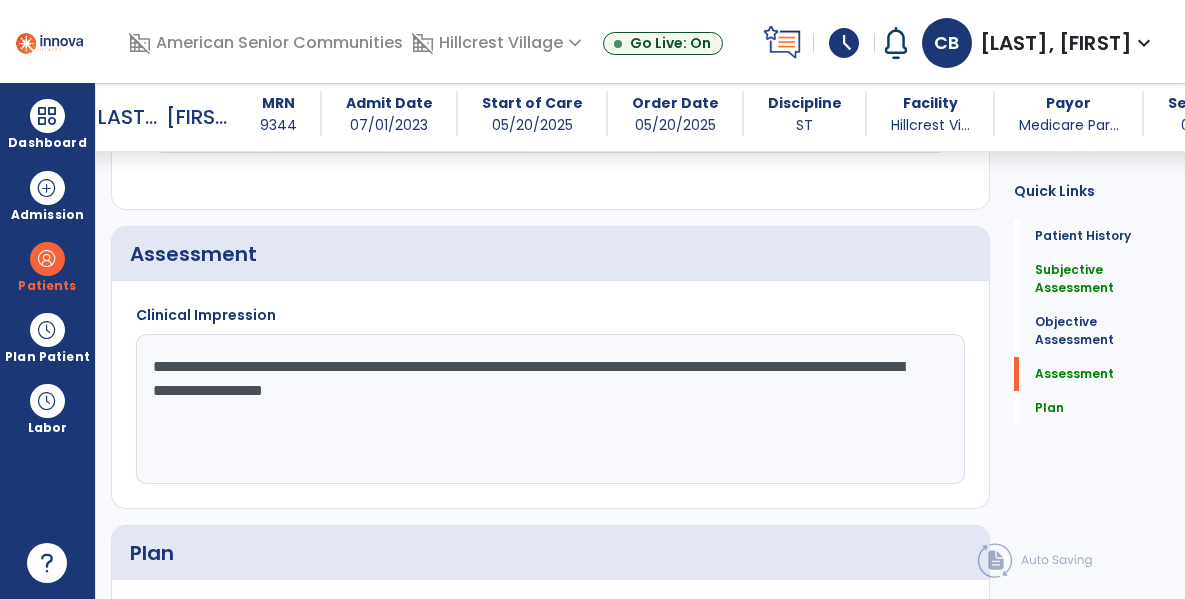 type on "**********" 